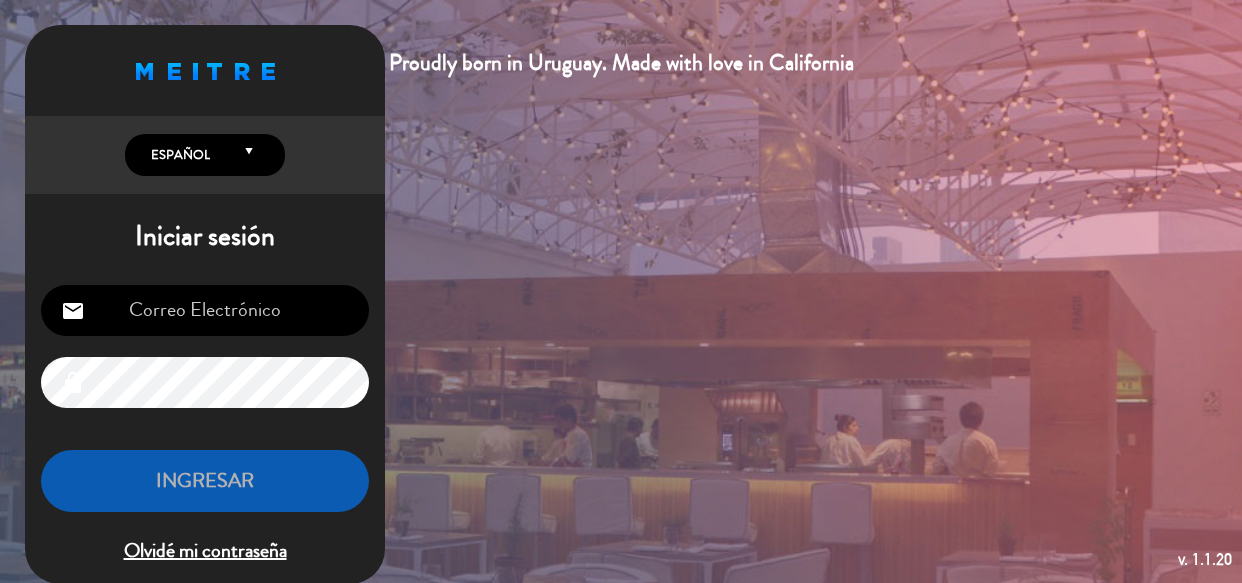 scroll, scrollTop: 0, scrollLeft: 0, axis: both 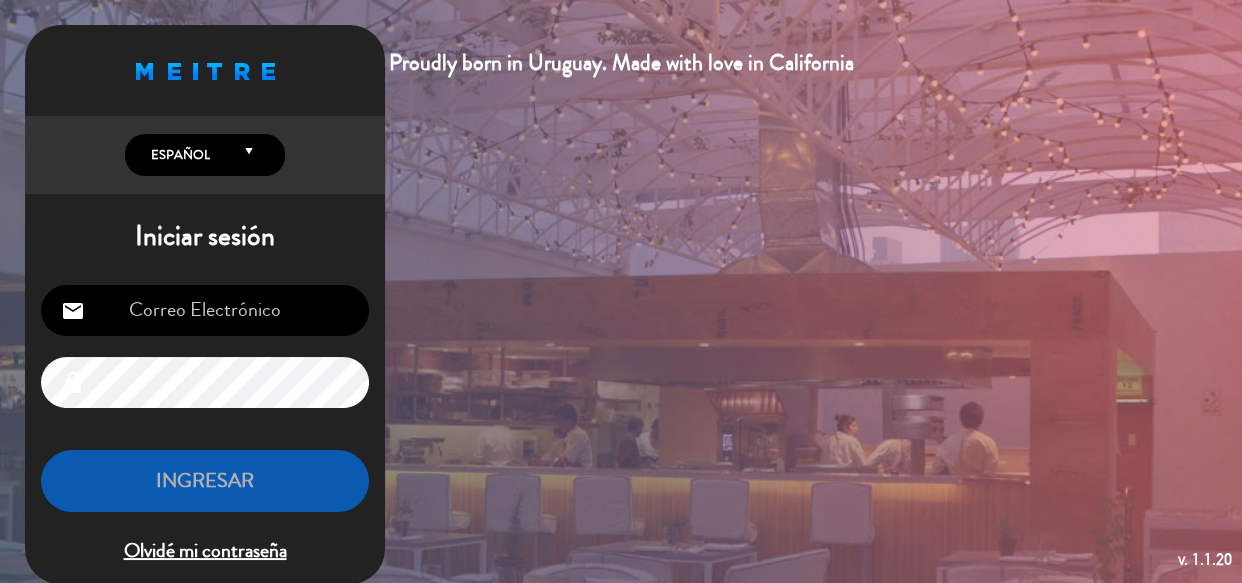 click at bounding box center [205, 310] 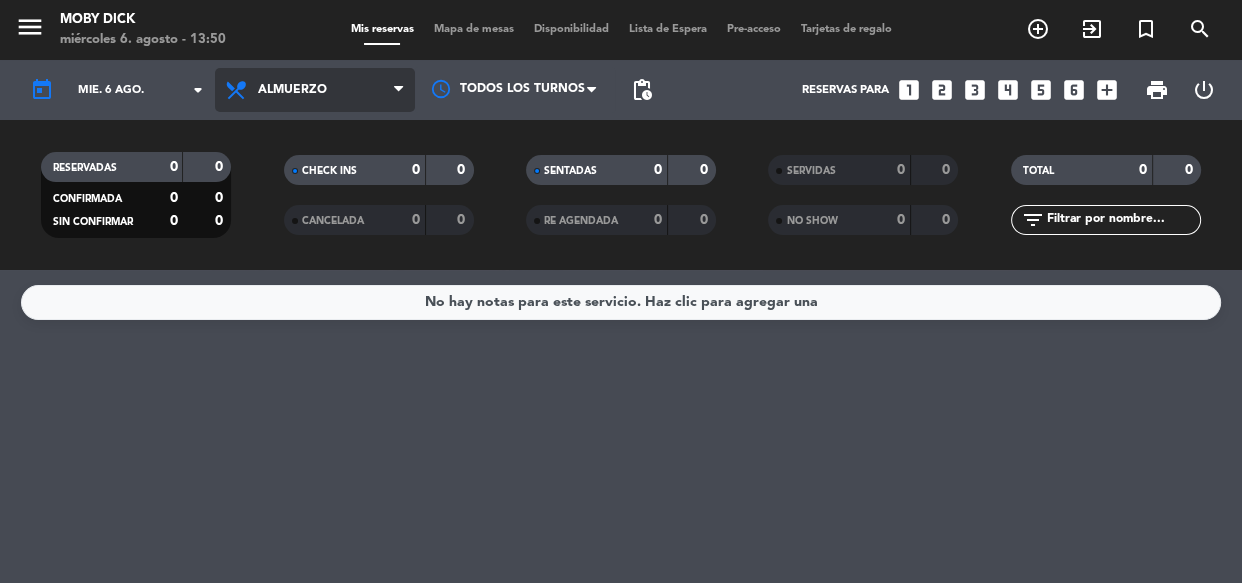 click on "Almuerzo" at bounding box center [315, 90] 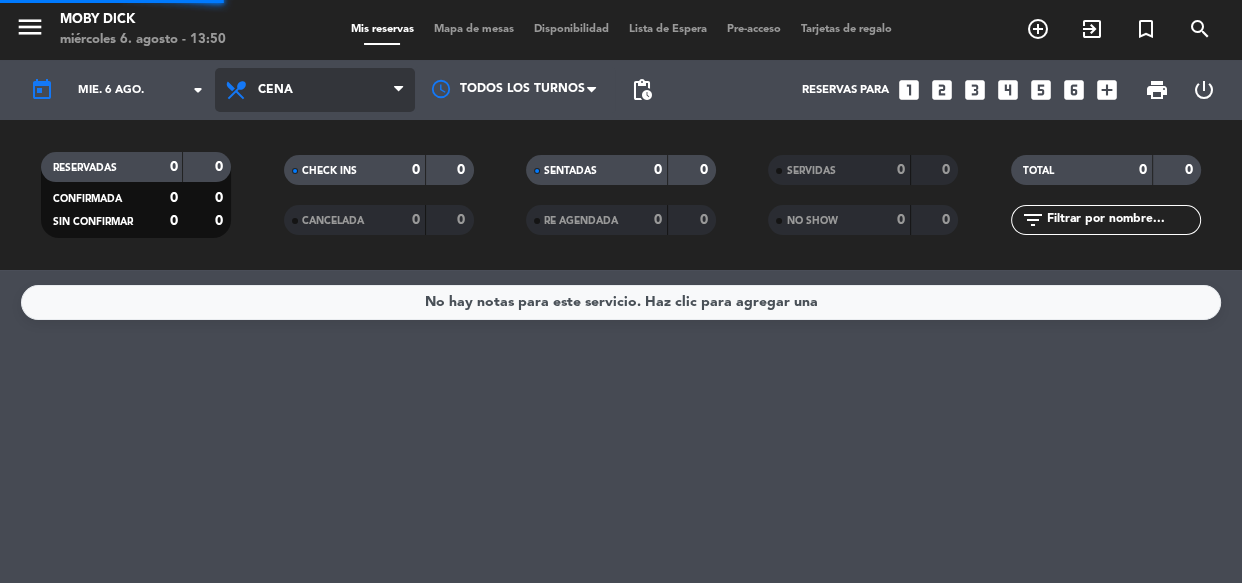 click on "menu Moby Dick miércoles 6. agosto - 13:50 Mis reservas Mapa de mesas Disponibilidad Lista de Espera Pre-acceso Tarjetas de regalo add_circle_outline exit_to_app turned_in_not search today mié. 6 ago. arrow_drop_down Todos los servicios Almuerzo Cena Cena Todos los servicios Almuerzo Cena Todos los turnos pending_actions Reservas para looks_one looks_two looks_3 looks_4 looks_5 looks_6 add_box print power_settings_new RESERVADAS 0 0 CONFIRMADA 0 0 SIN CONFIRMAR 0 0 CHECK INS 0 0 CANCELADA 0 0 SENTADAS 0 0 RE AGENDADA 0 0 SERVIDAS 0 0 NO SHOW 0 0 TOTAL 0 0 filter_list" 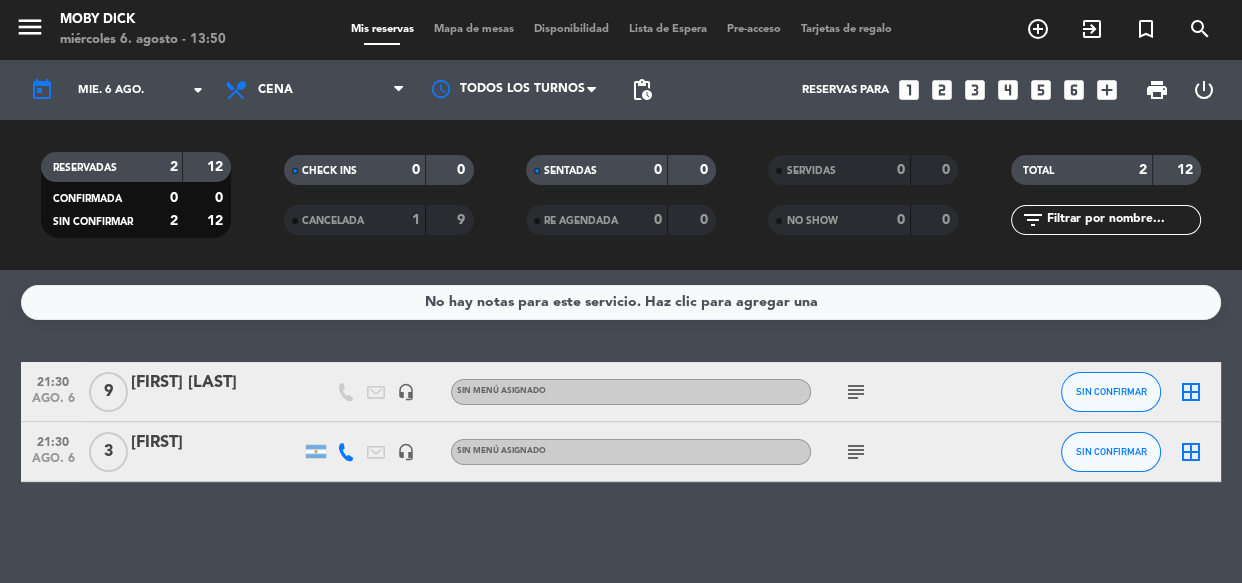 click 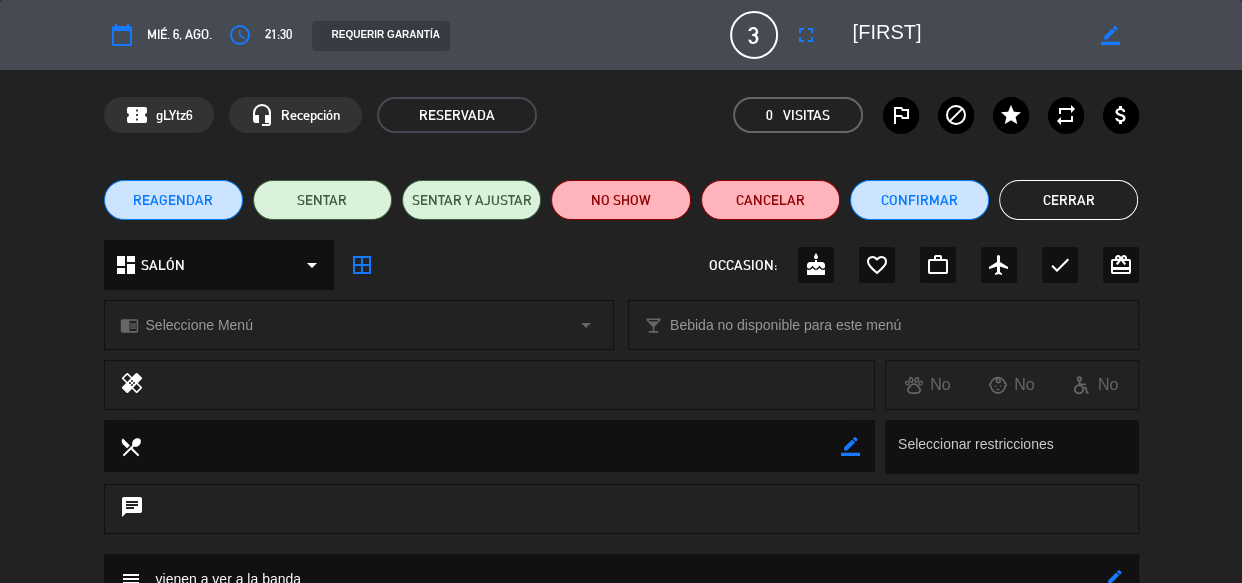 click on "dashboard SALÓN arrow_drop_down border_all OCCASION: cake favorite_border work_outline airplanemode_active check card_giftcard" 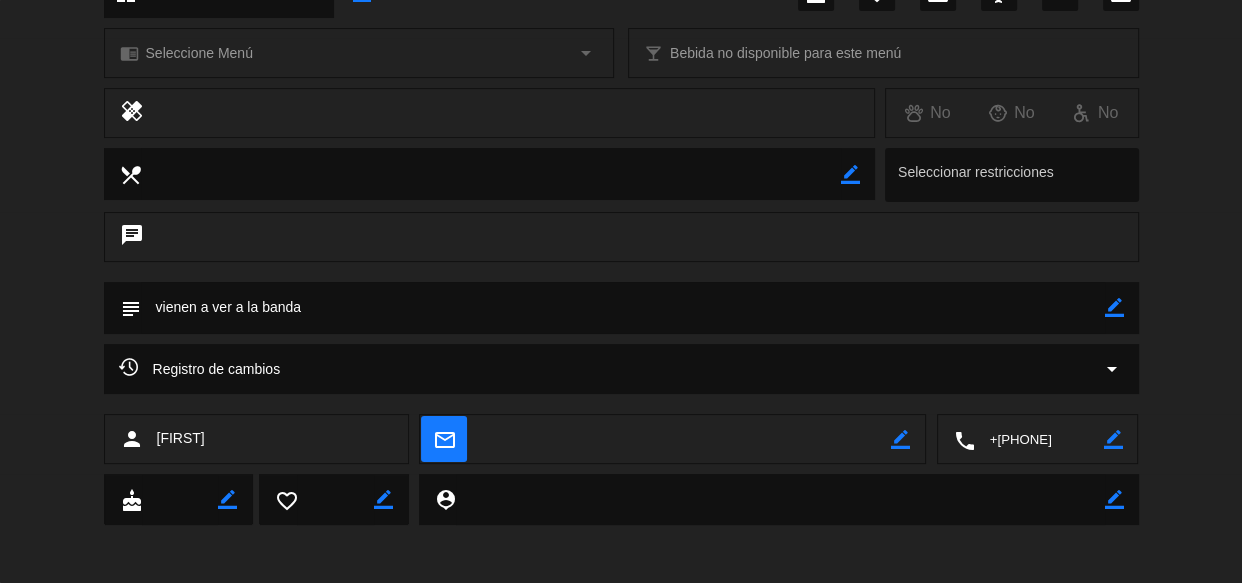 scroll, scrollTop: 273, scrollLeft: 0, axis: vertical 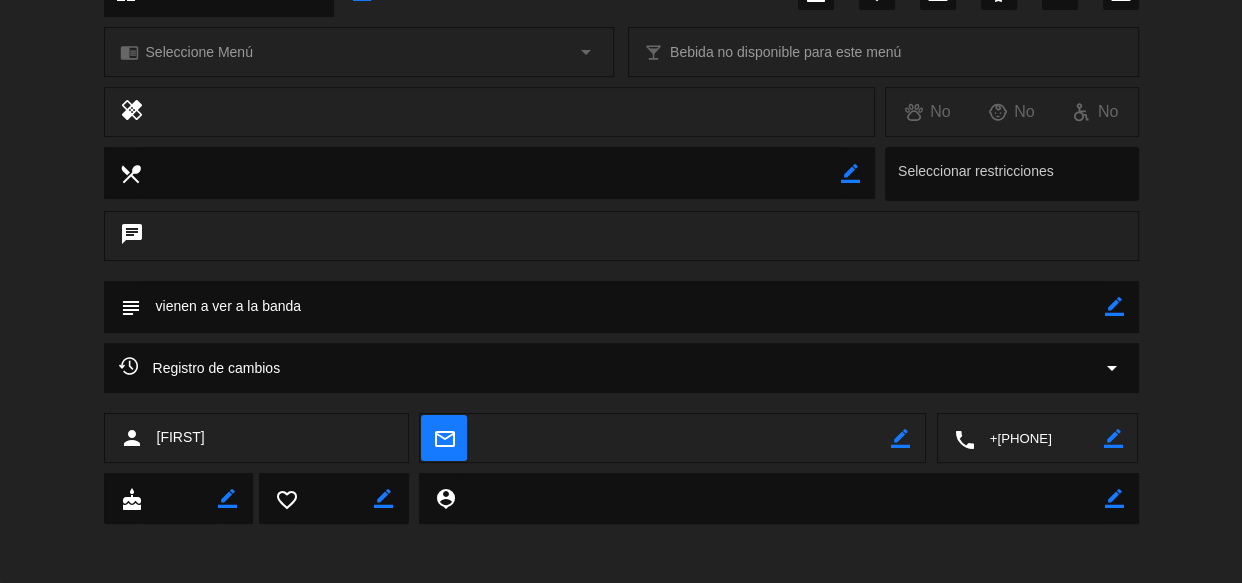 click on "person [FIRST]" 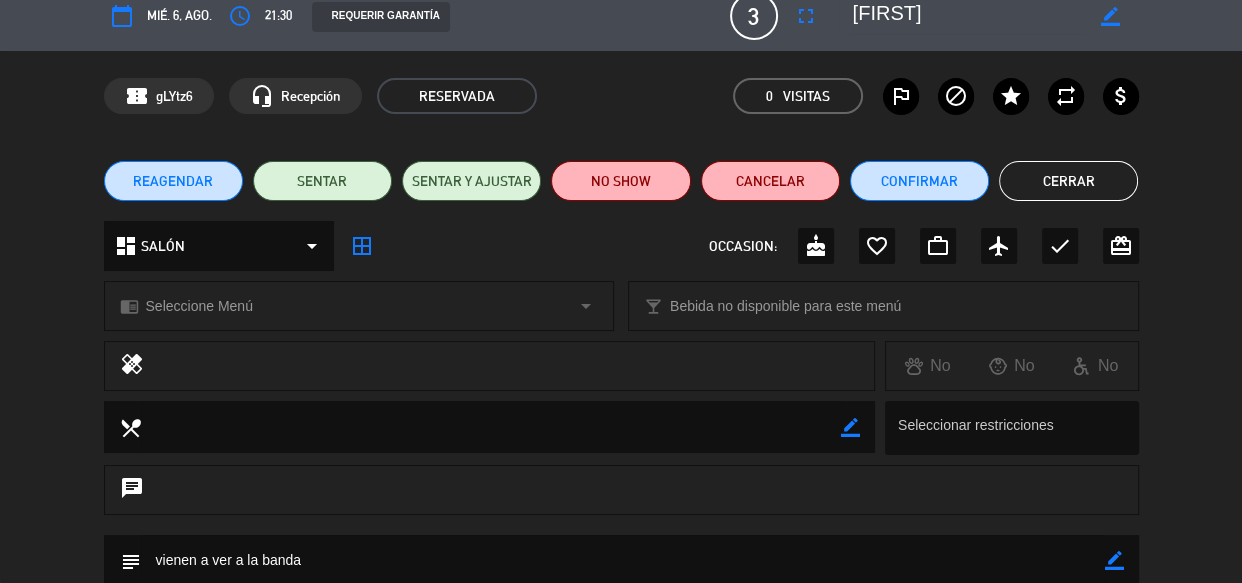 scroll, scrollTop: 0, scrollLeft: 0, axis: both 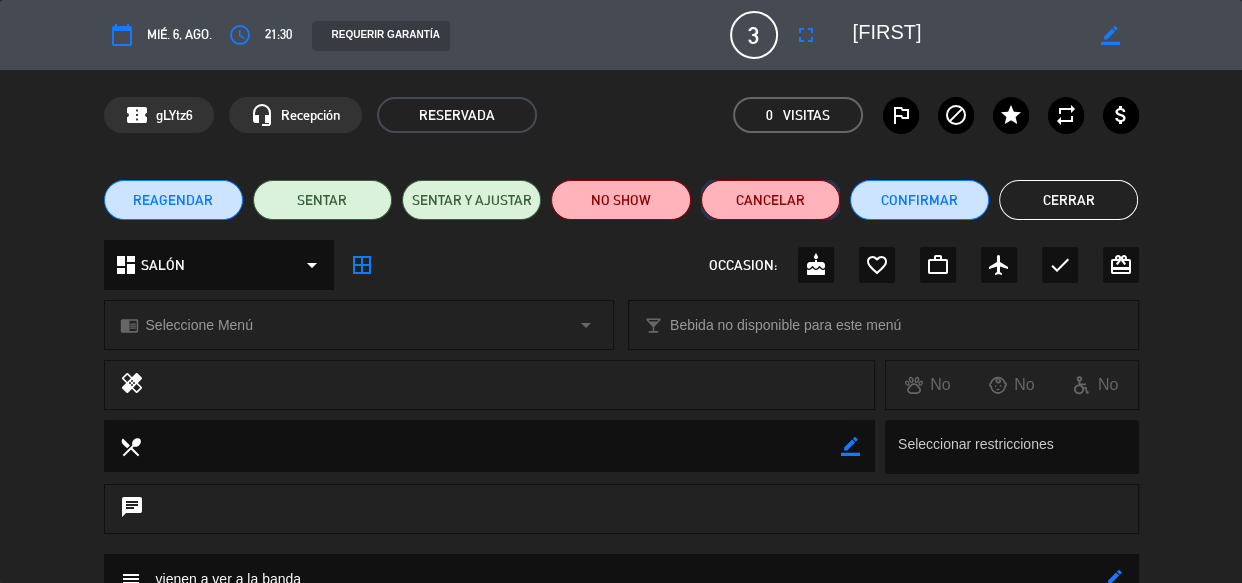 click on "Cancelar" 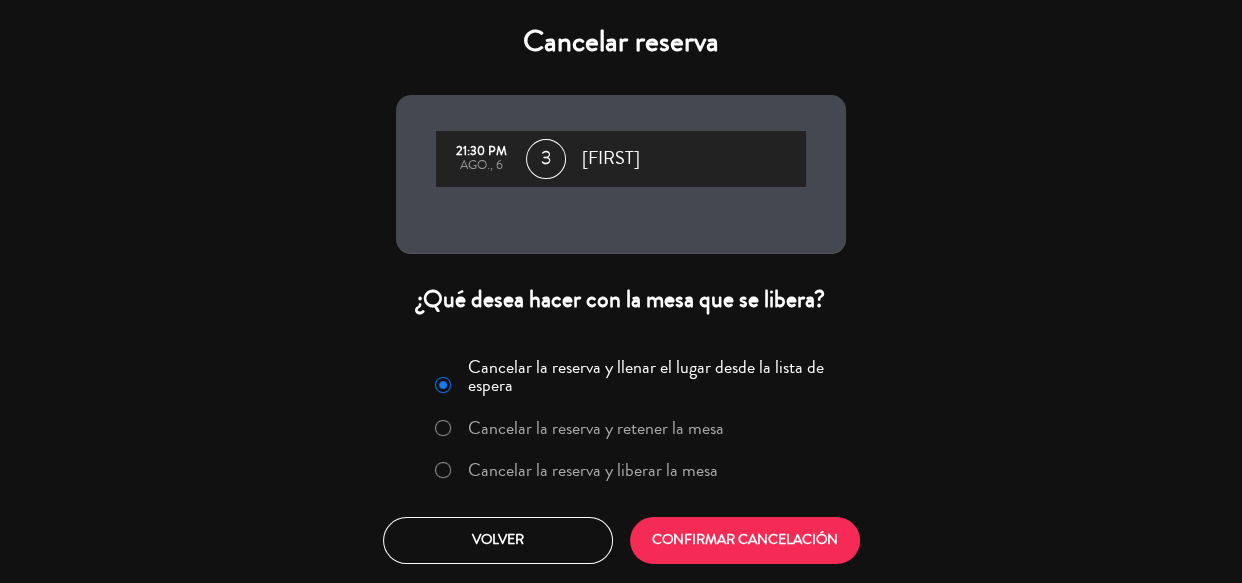 click on "Cancelar la reserva y liberar la mesa" 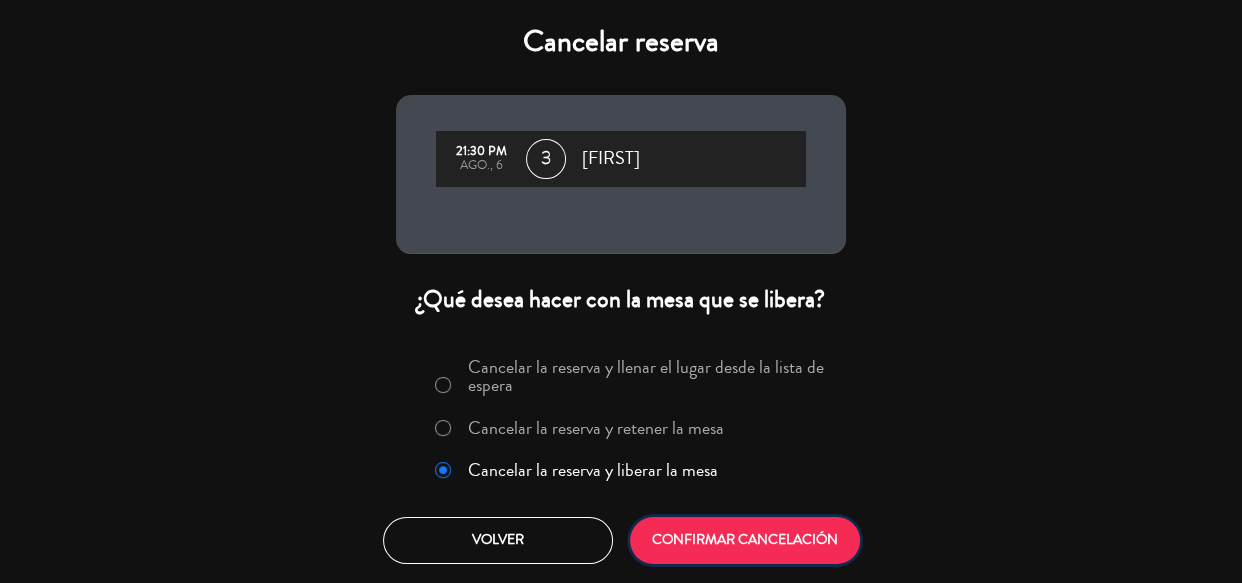 click on "CONFIRMAR CANCELACIÓN" 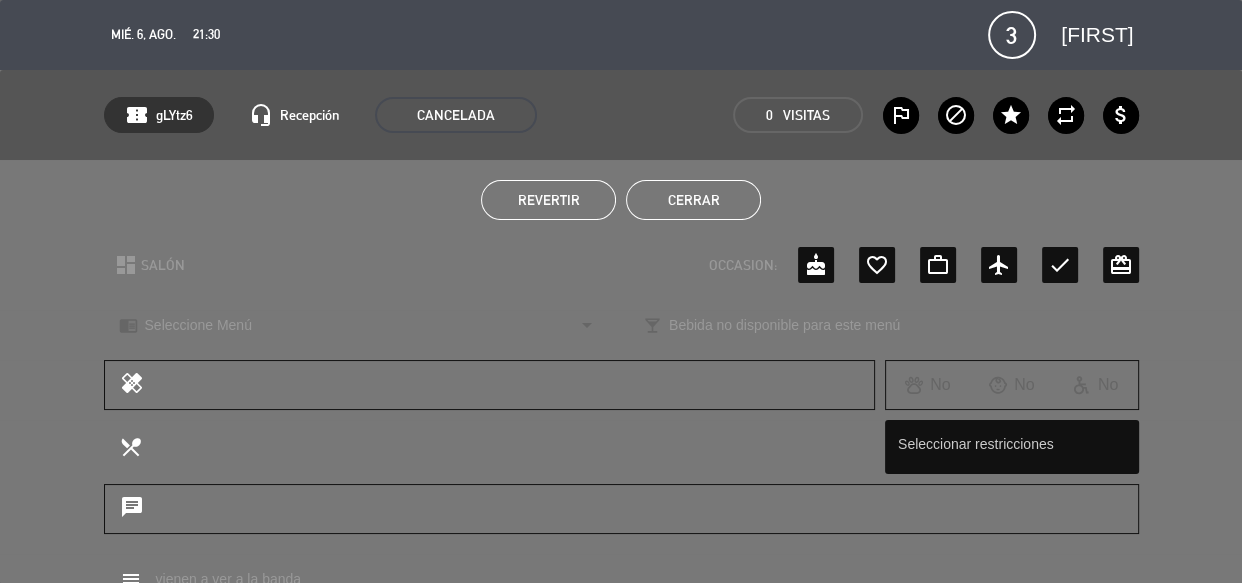 click on "Cerrar" 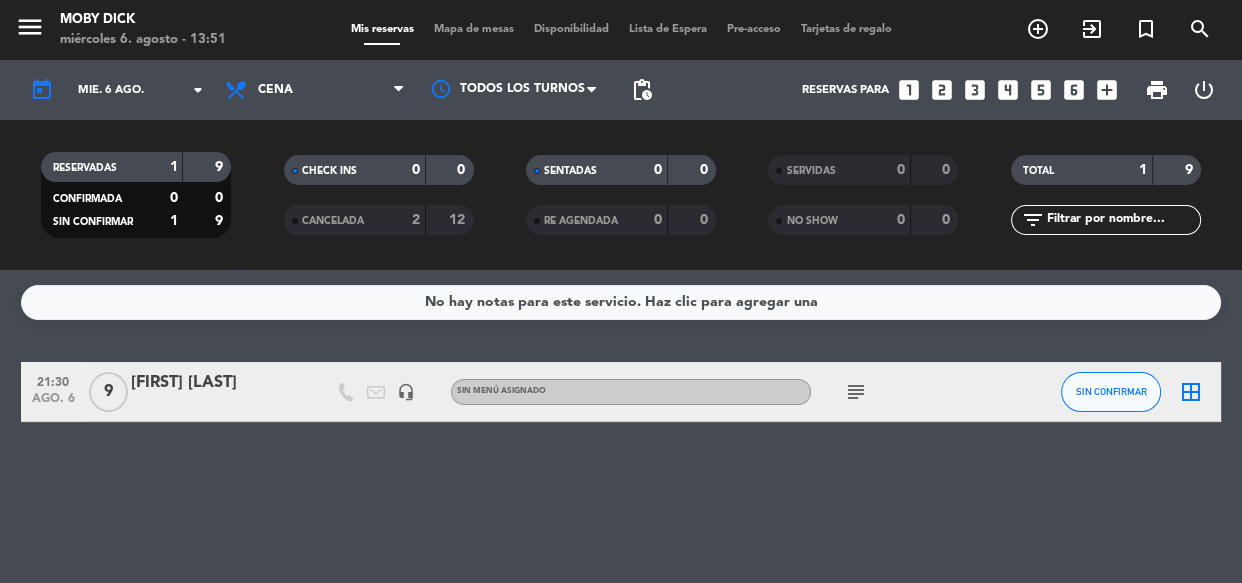click on "looks_3" at bounding box center [975, 90] 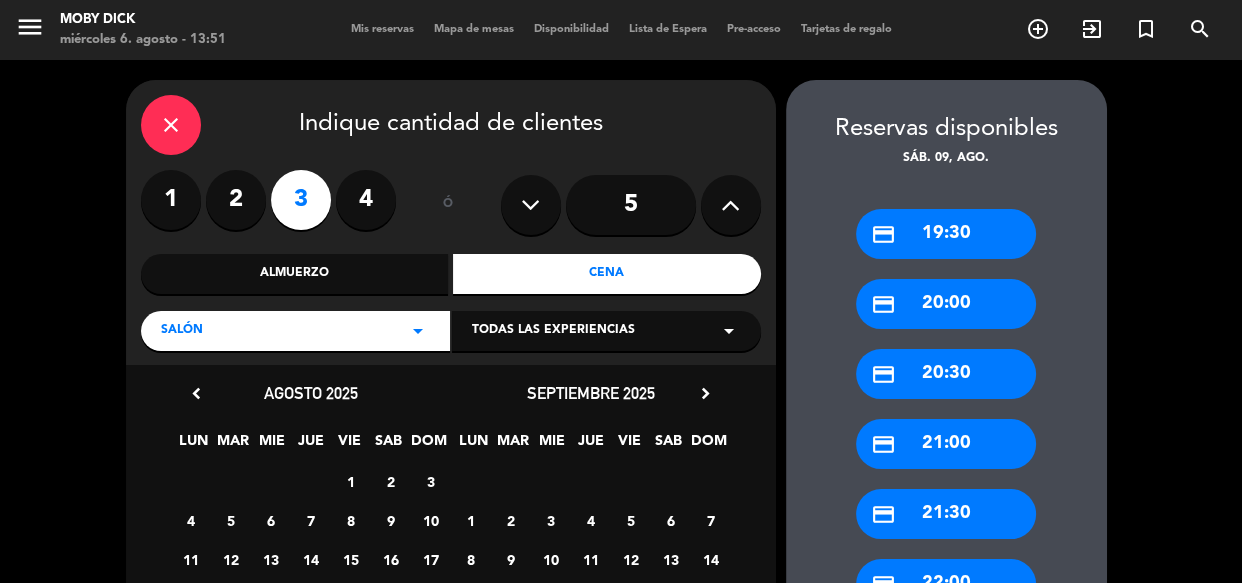 click on "6" at bounding box center [270, 520] 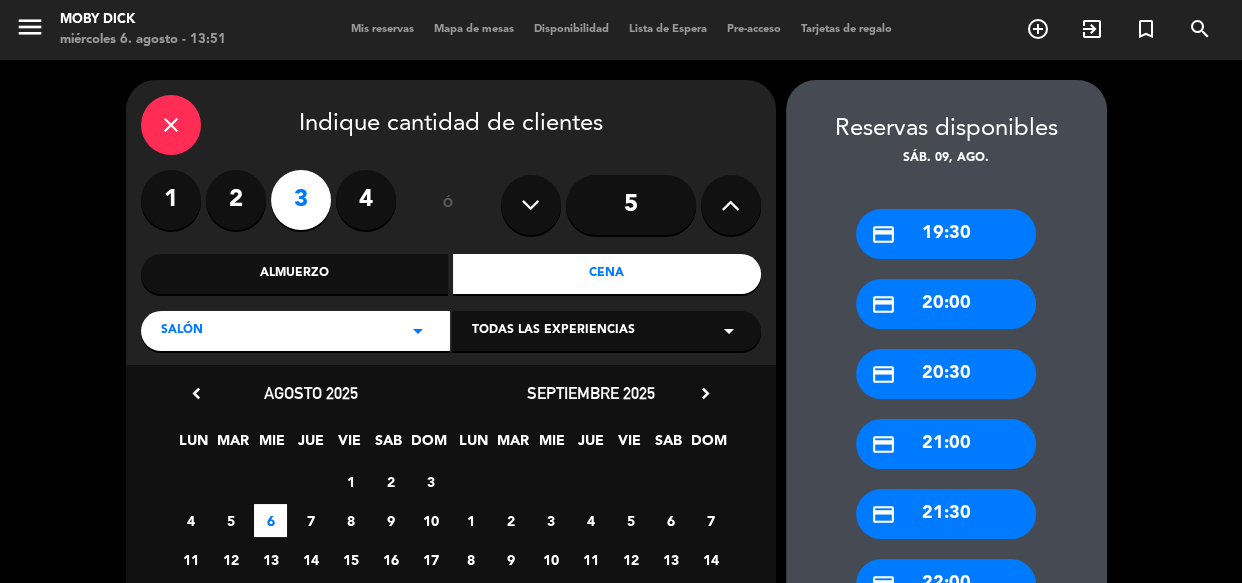 click on "credit_card  21:30" at bounding box center (946, 514) 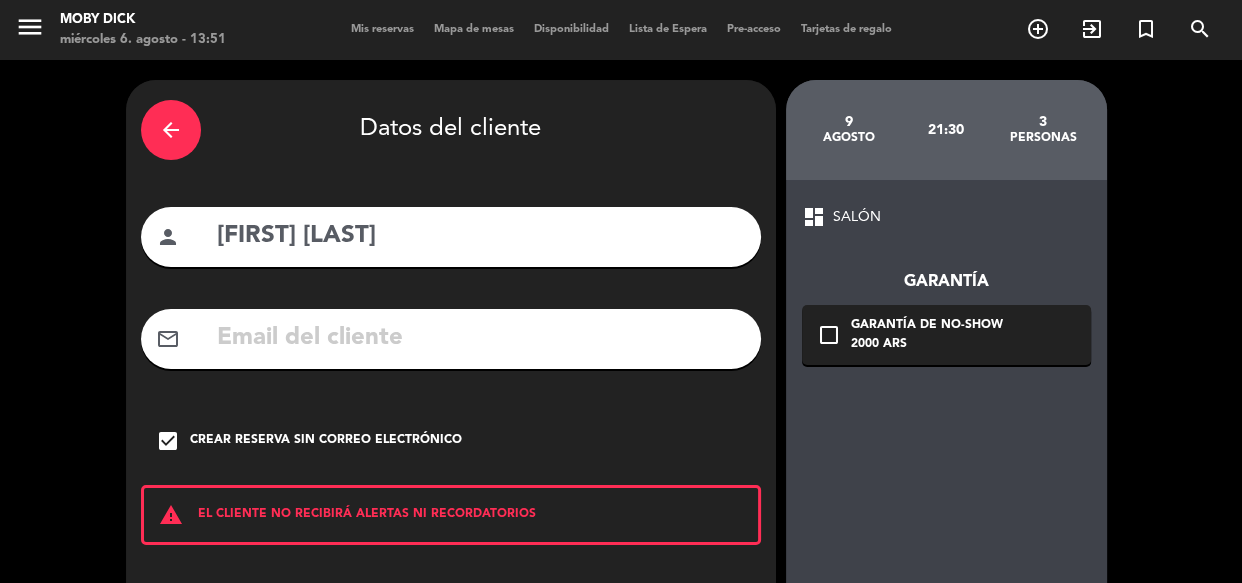 click on "arrow_back" at bounding box center (171, 130) 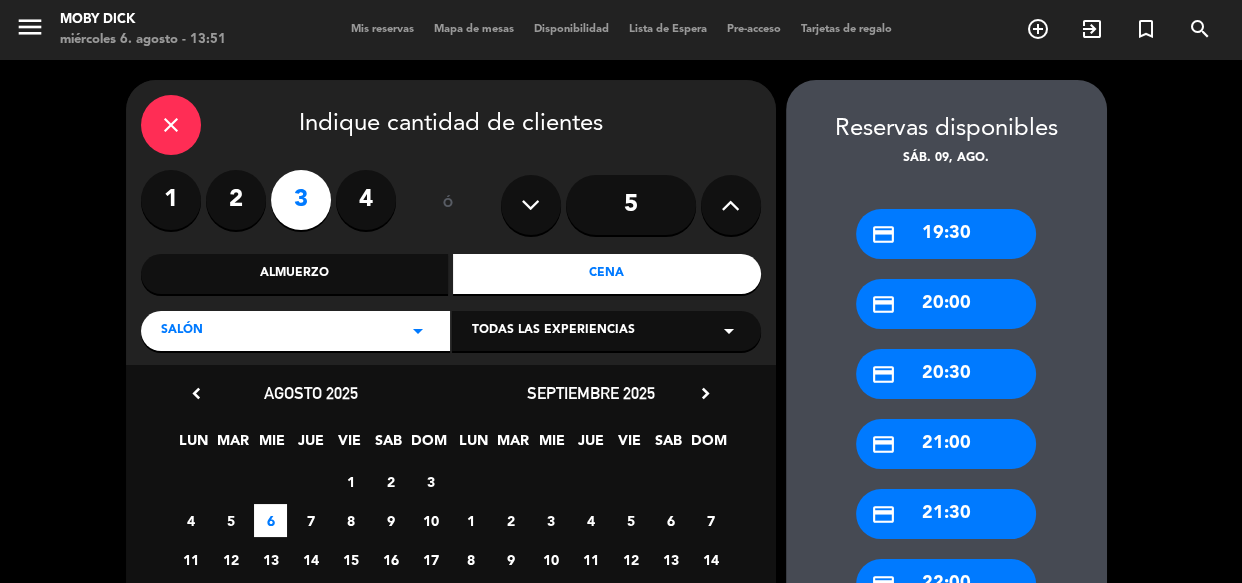 click on "close" at bounding box center (171, 125) 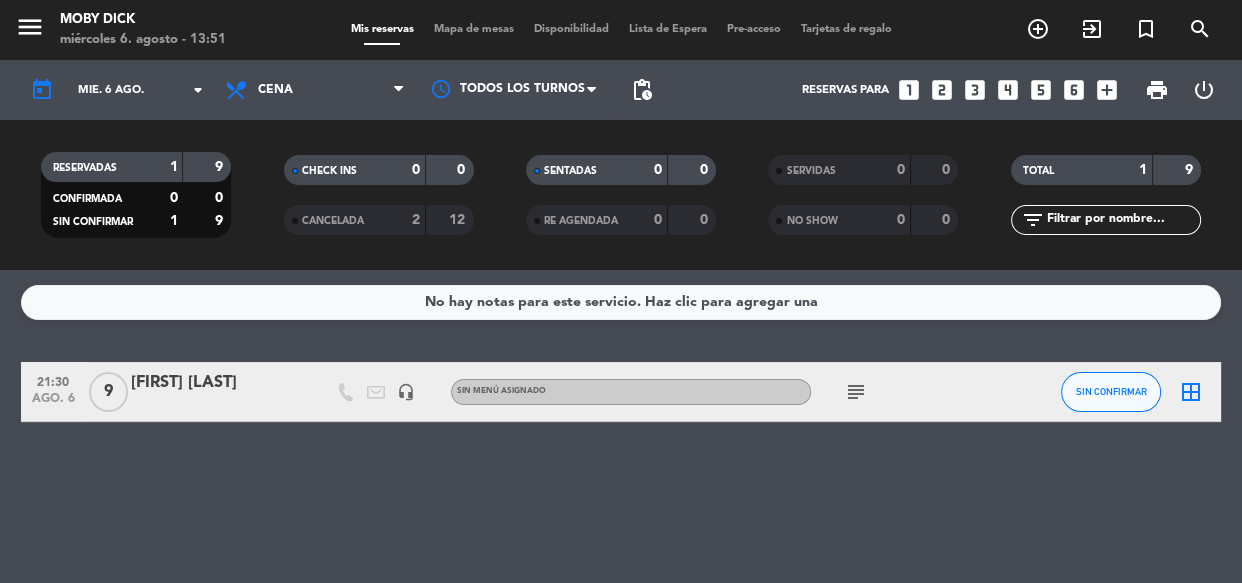 click on "looks_3" at bounding box center (975, 90) 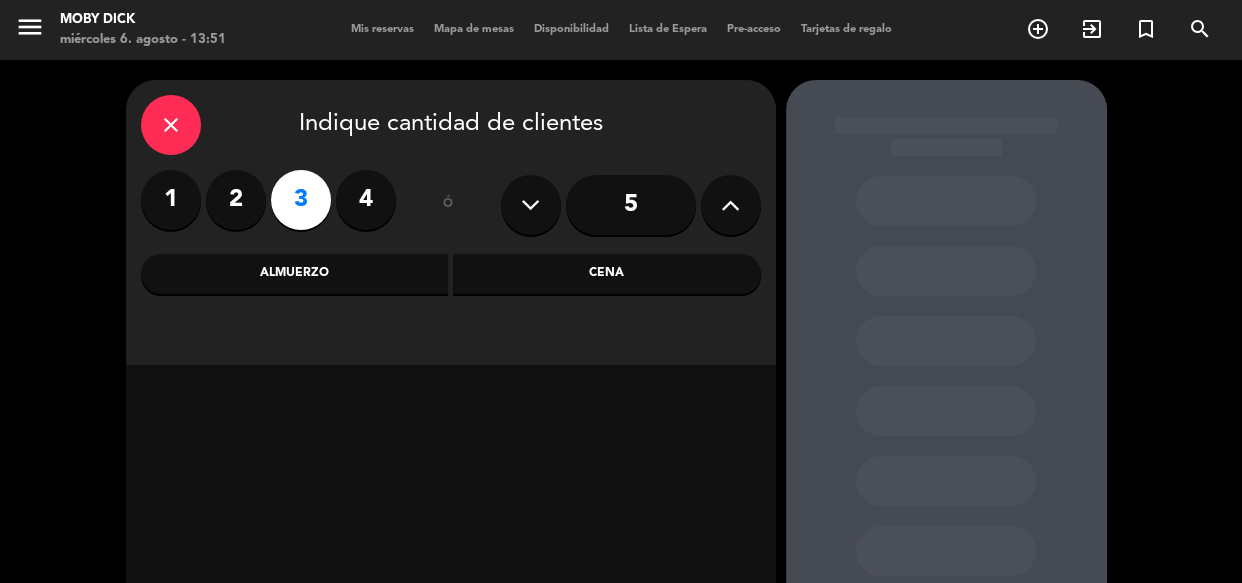 click on "Cena" at bounding box center (607, 274) 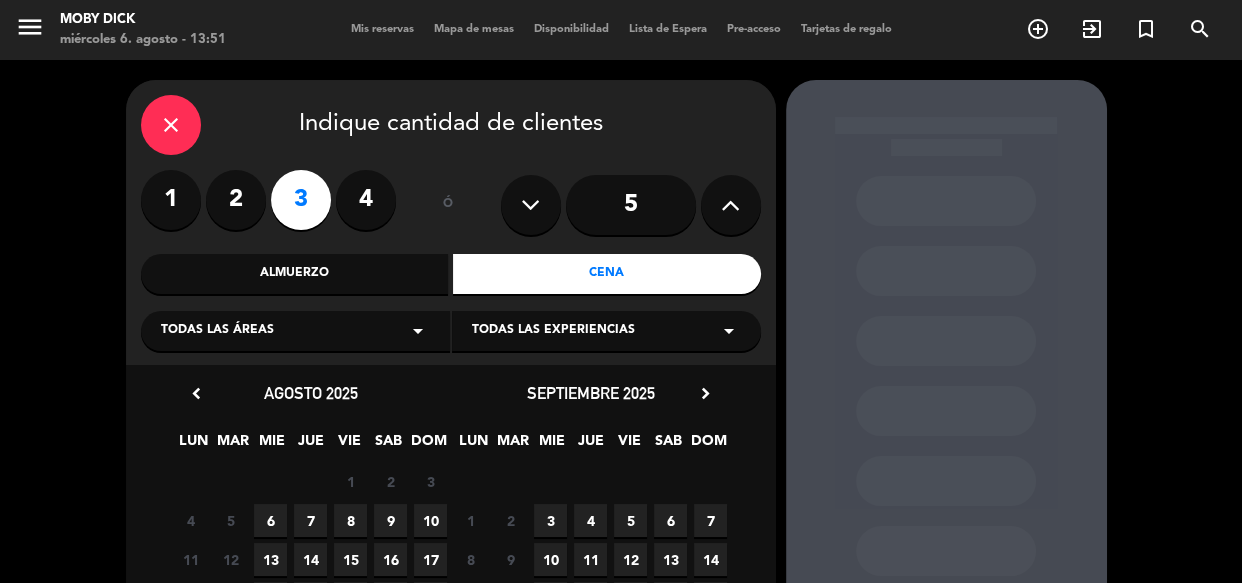 click on "6" at bounding box center [270, 520] 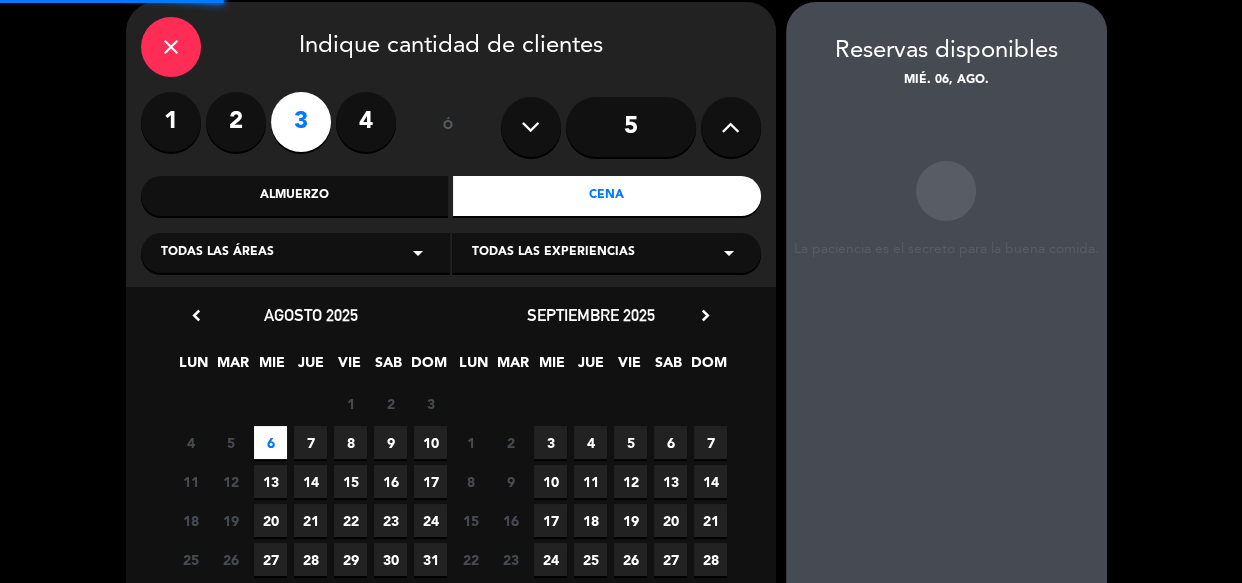 scroll, scrollTop: 80, scrollLeft: 0, axis: vertical 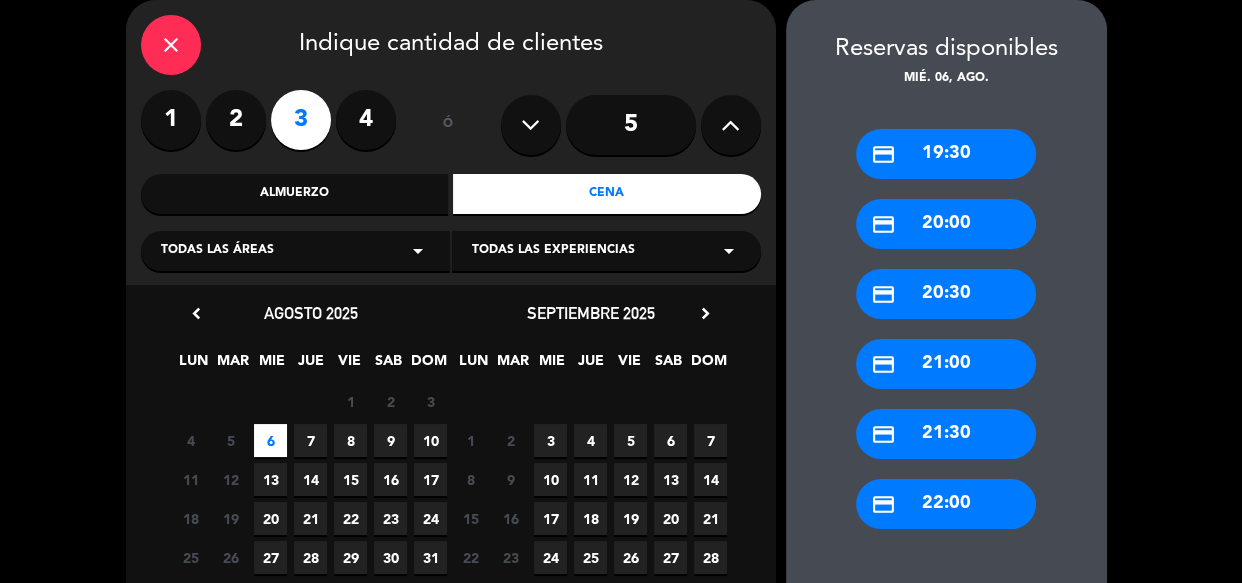 click on "credit_card  21:30" at bounding box center [946, 434] 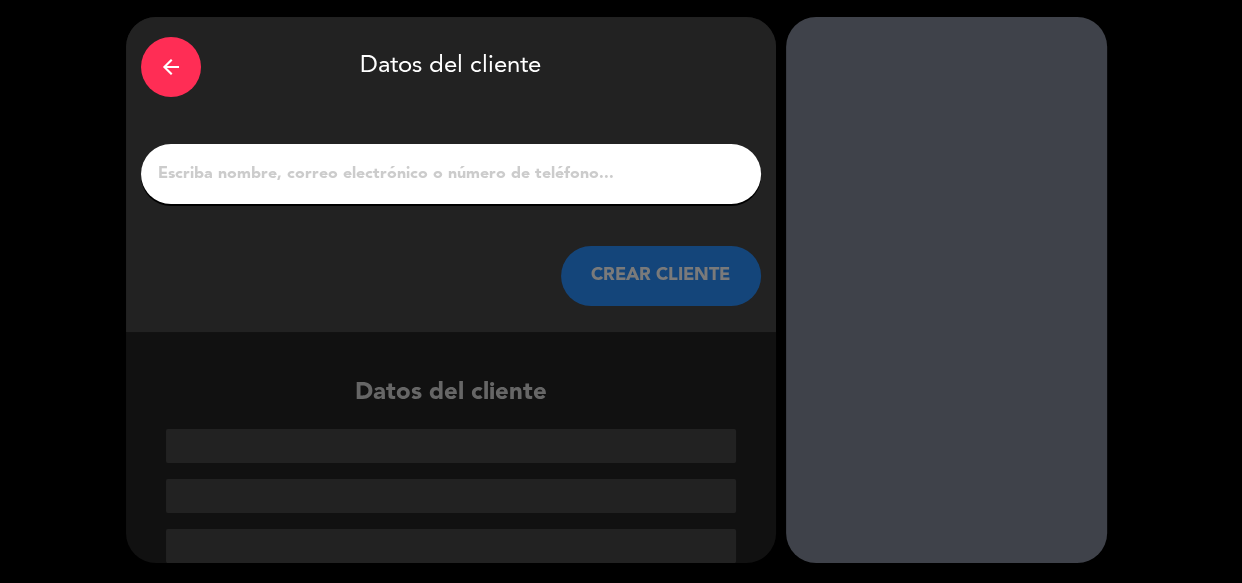click on "1" at bounding box center (451, 174) 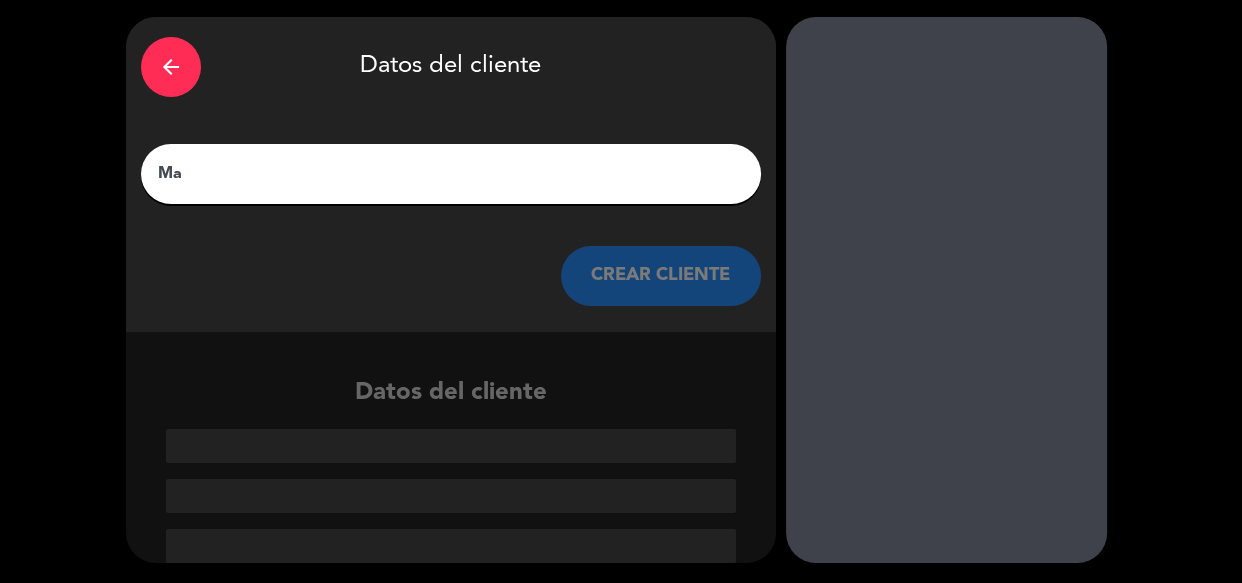 scroll, scrollTop: 17, scrollLeft: 0, axis: vertical 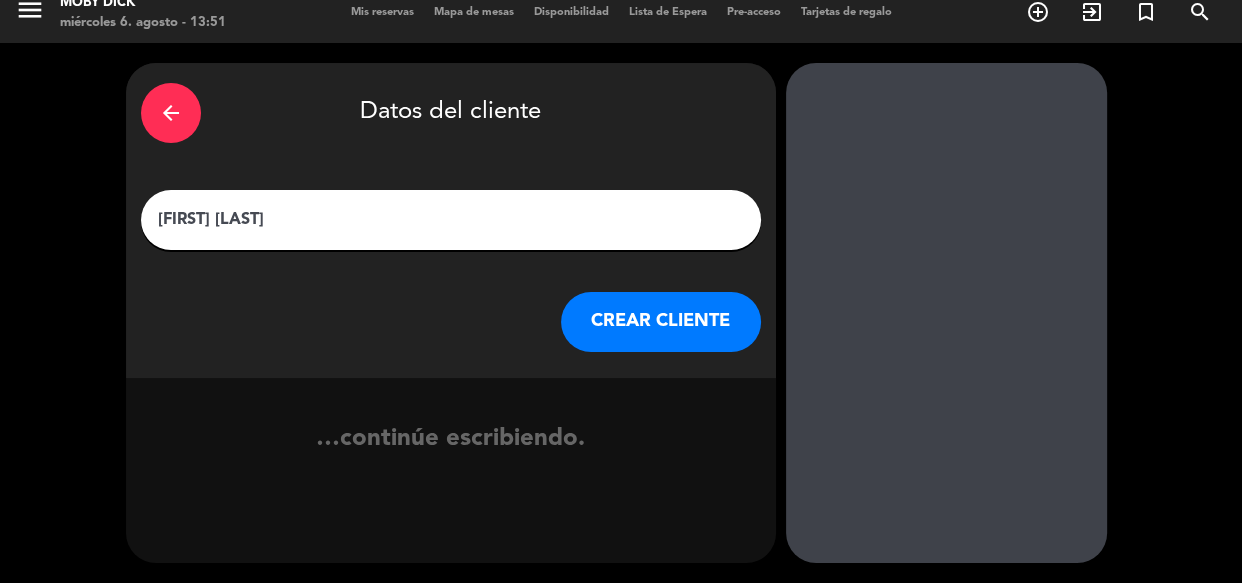 type on "[FIRST] [LAST]" 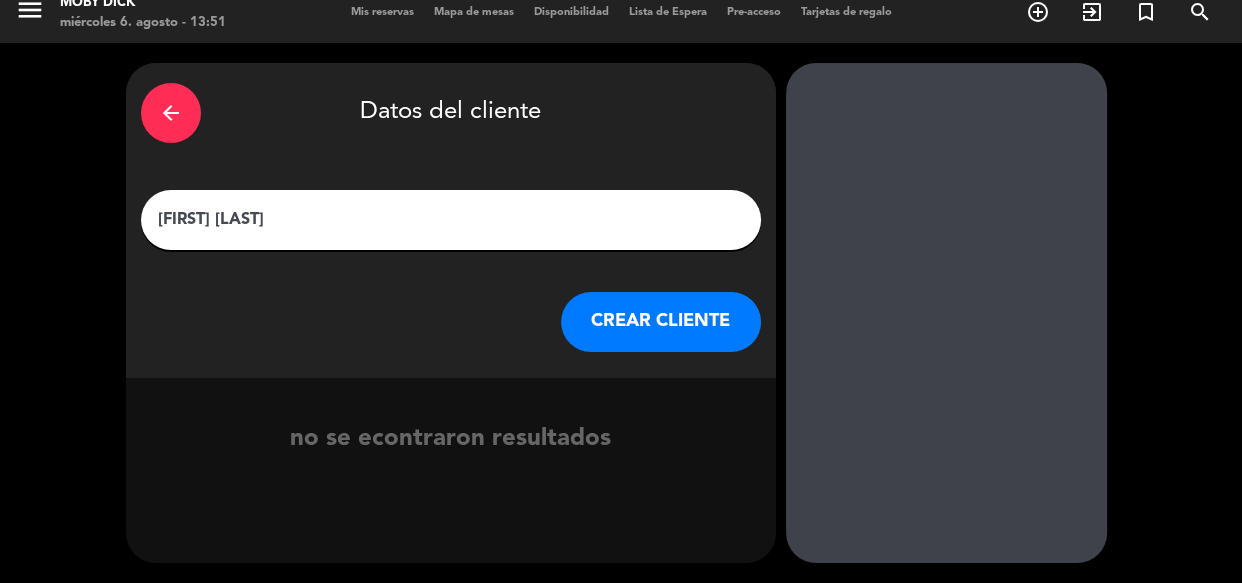 click on "CREAR CLIENTE" at bounding box center (661, 322) 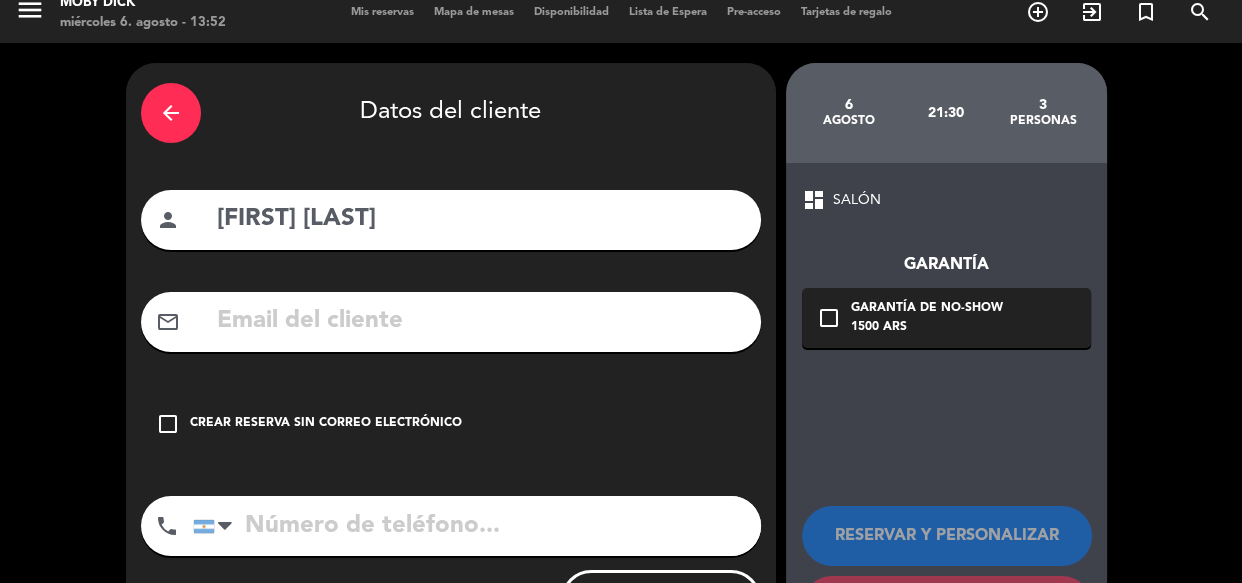 click on "check_box_outline_blank" at bounding box center (168, 424) 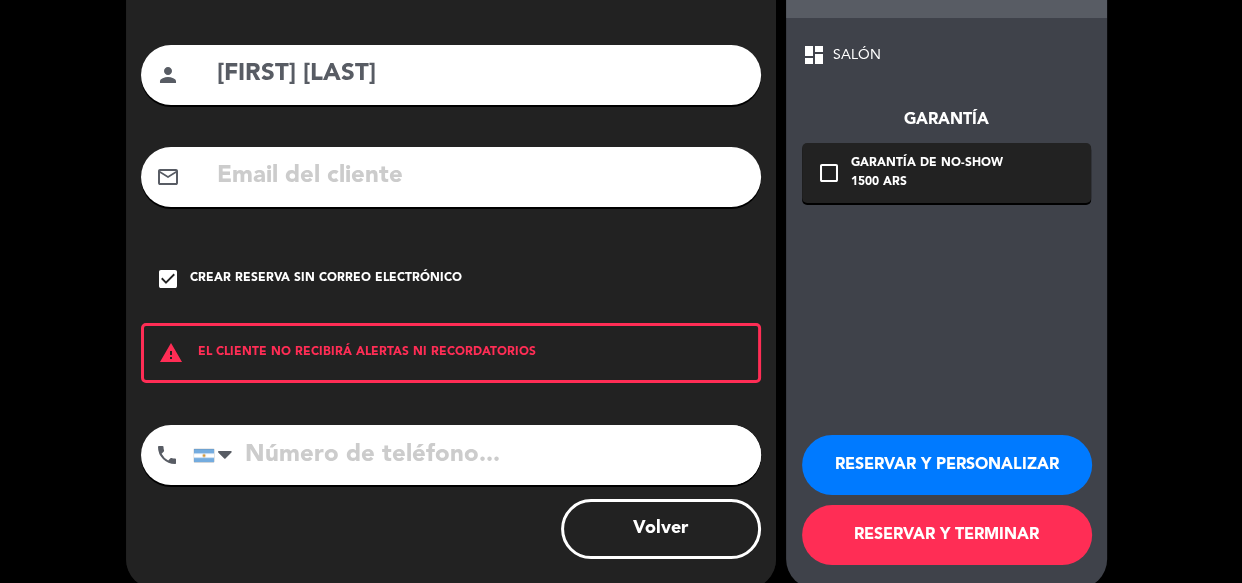 scroll, scrollTop: 188, scrollLeft: 0, axis: vertical 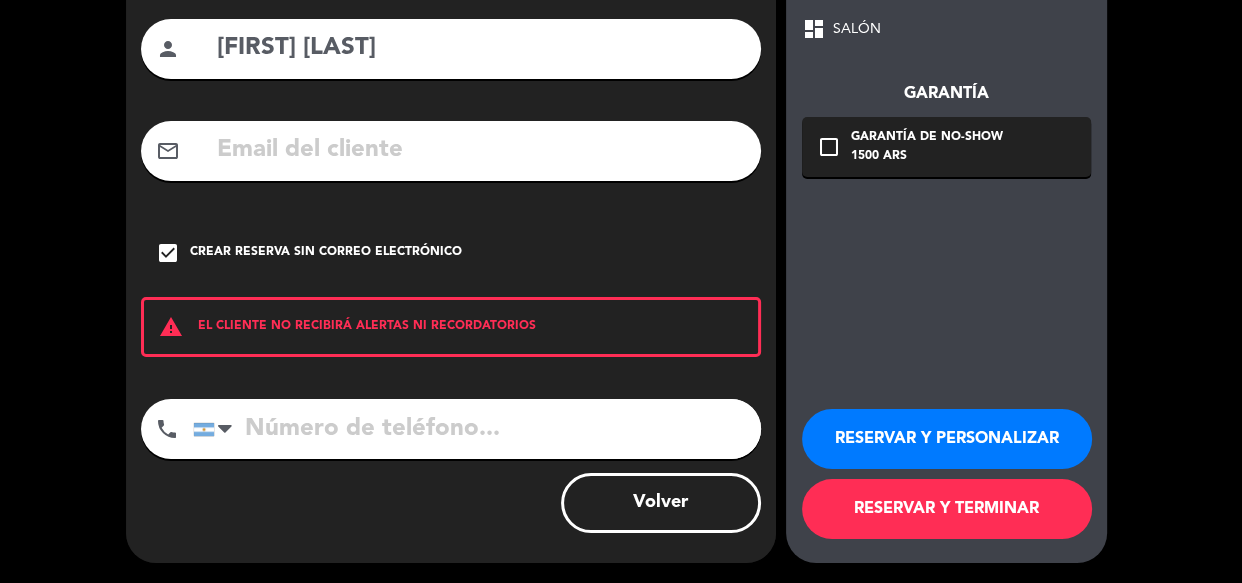 click at bounding box center (477, 429) 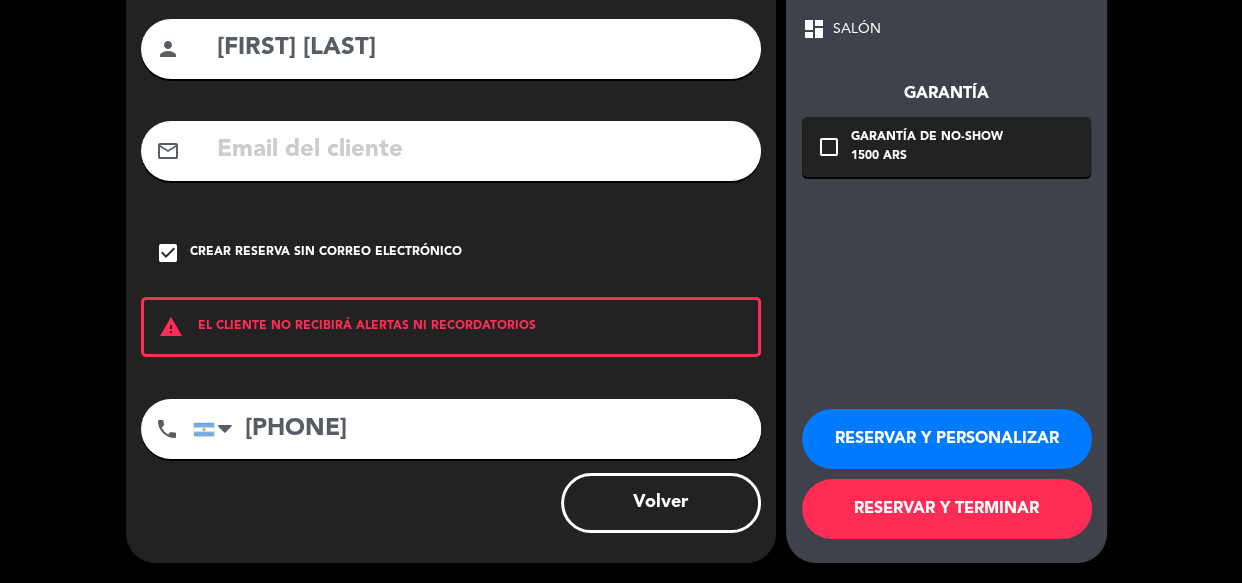 type on "[PHONE]" 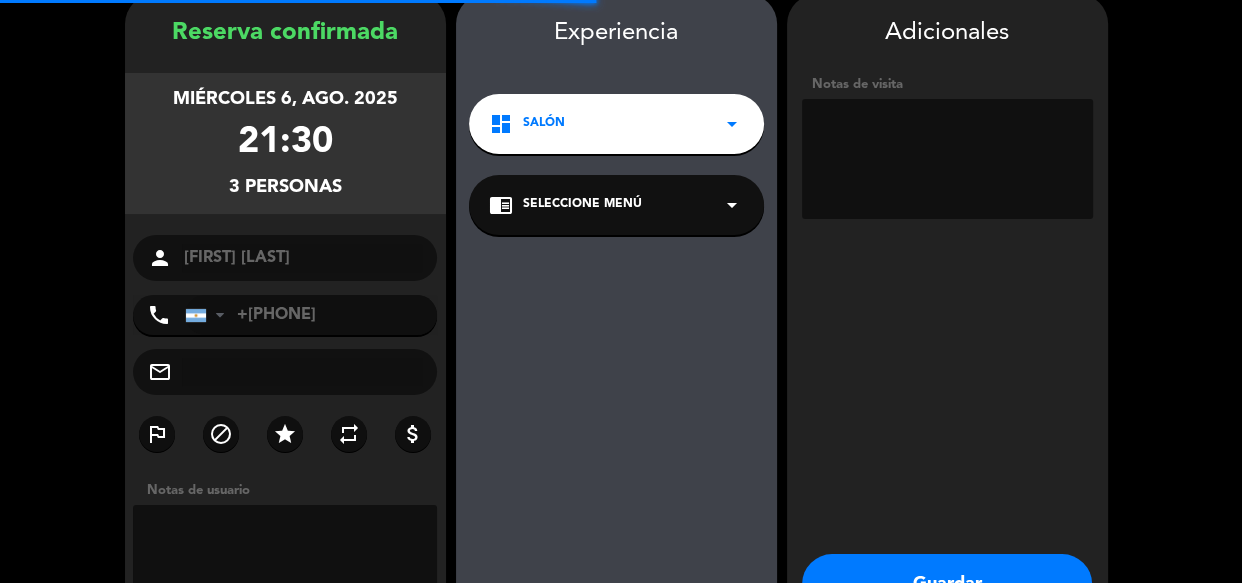 scroll, scrollTop: 80, scrollLeft: 0, axis: vertical 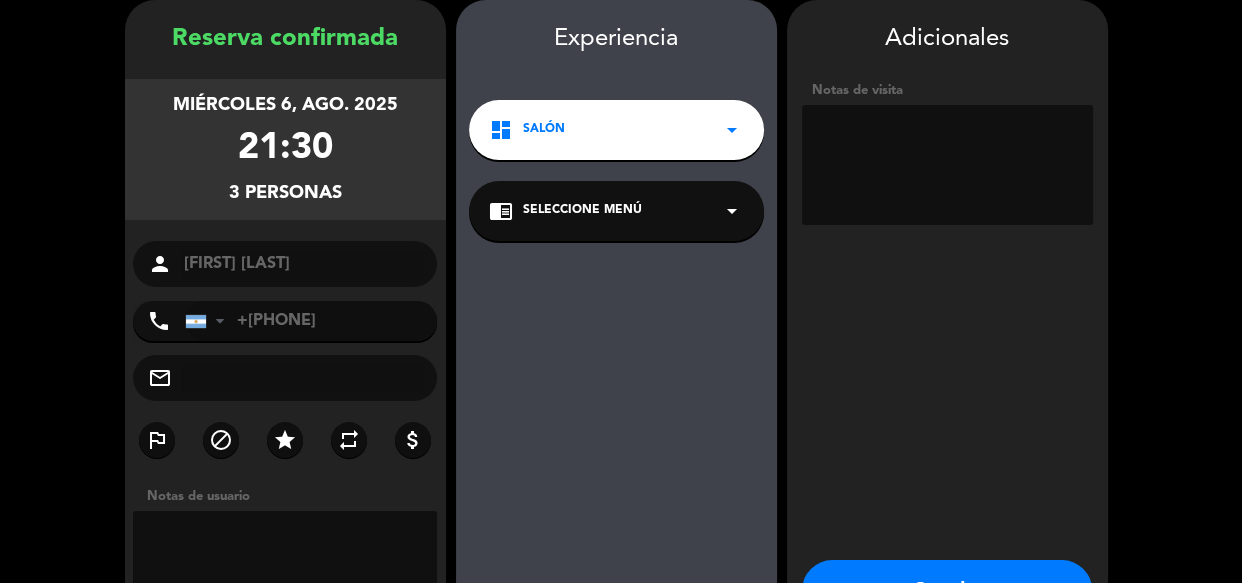 click at bounding box center (947, 165) 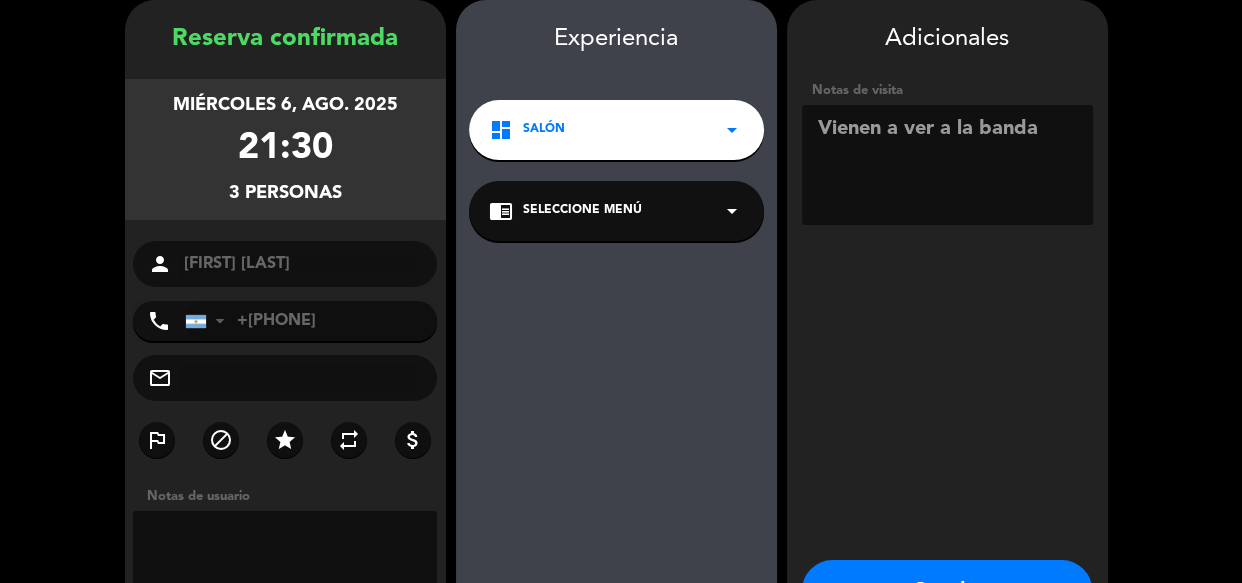 type on "Vienen a ver a la banda" 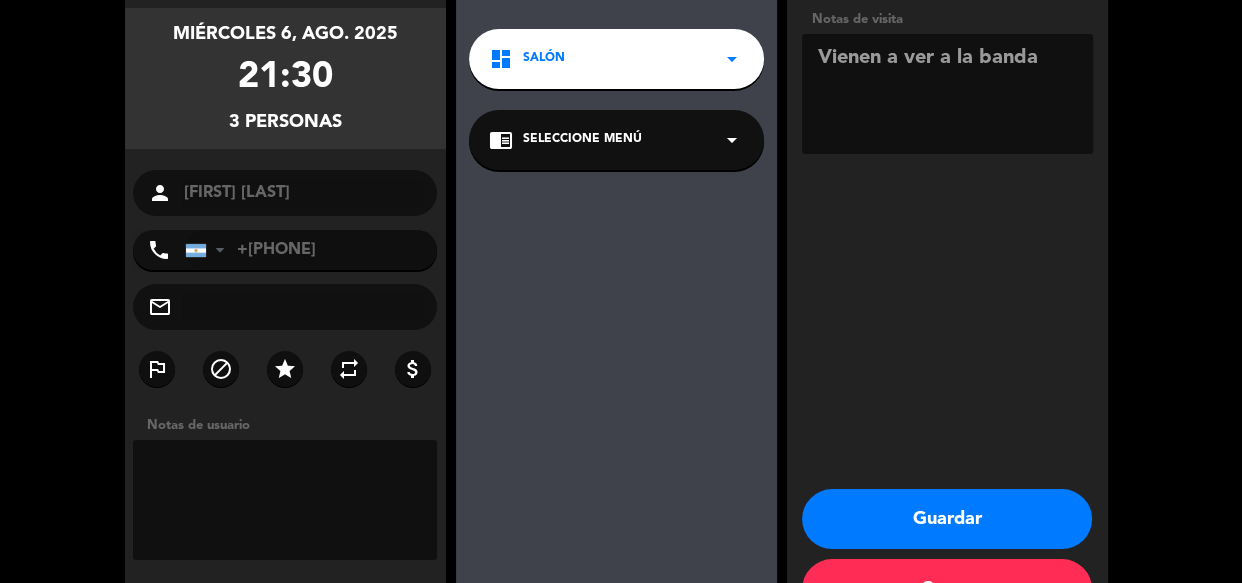 scroll, scrollTop: 152, scrollLeft: 0, axis: vertical 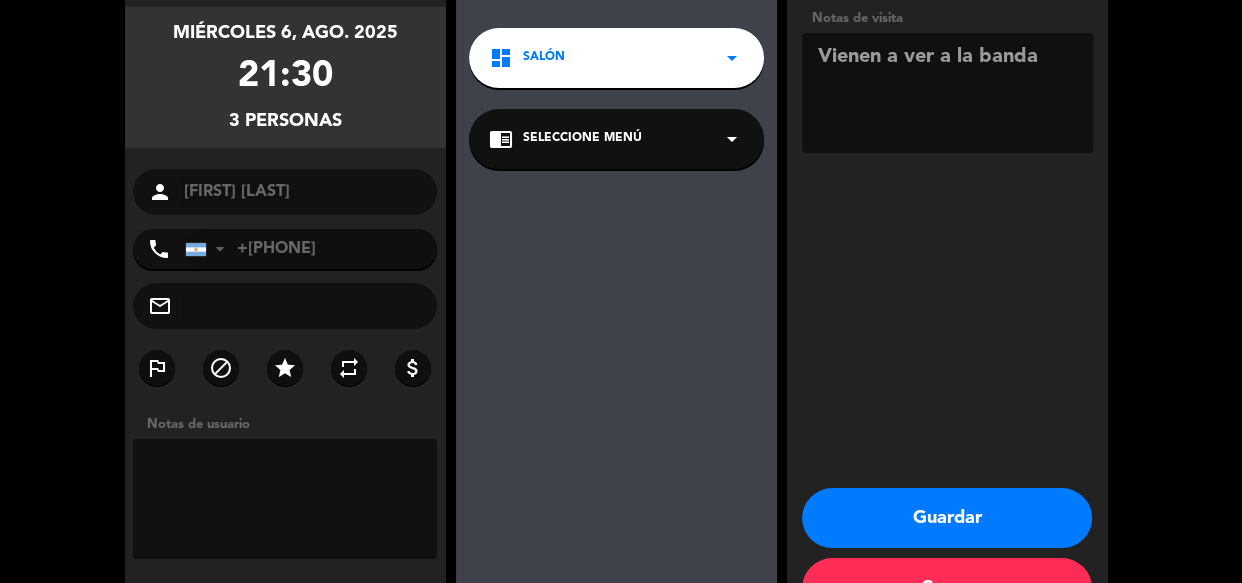 click on "Guardar" at bounding box center (947, 518) 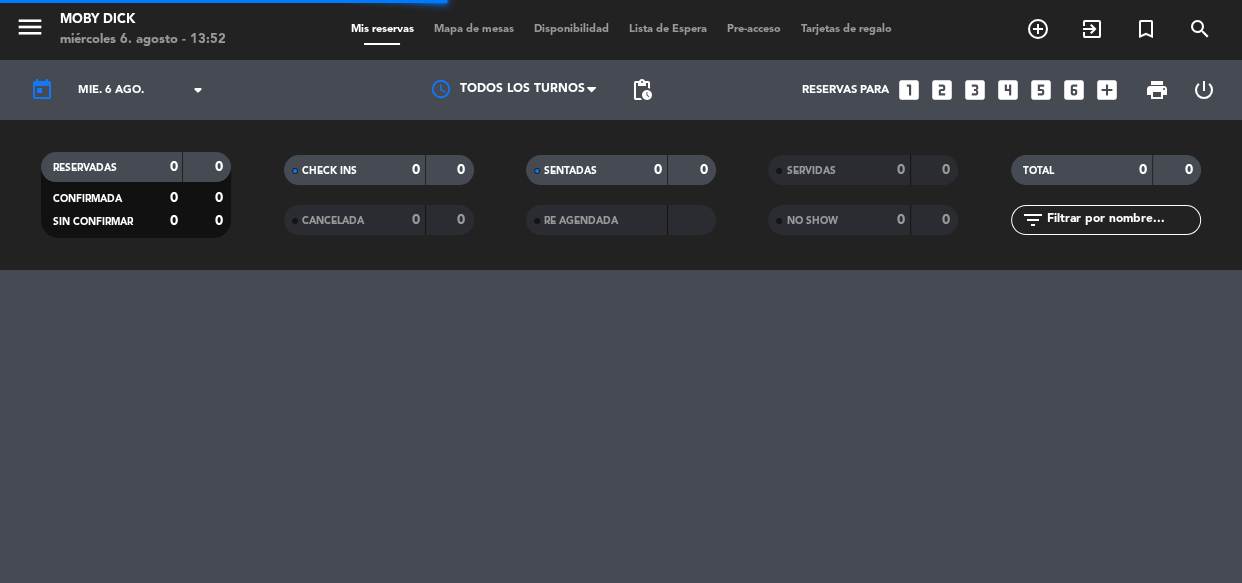 scroll, scrollTop: 0, scrollLeft: 0, axis: both 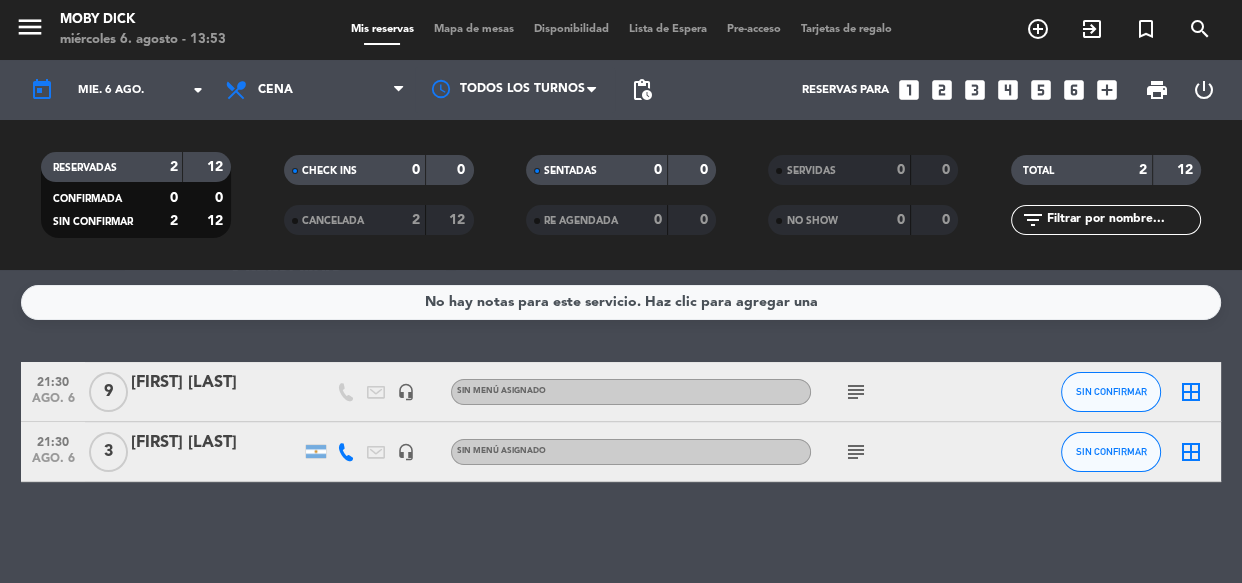 click on "[FIRST] [LAST]" 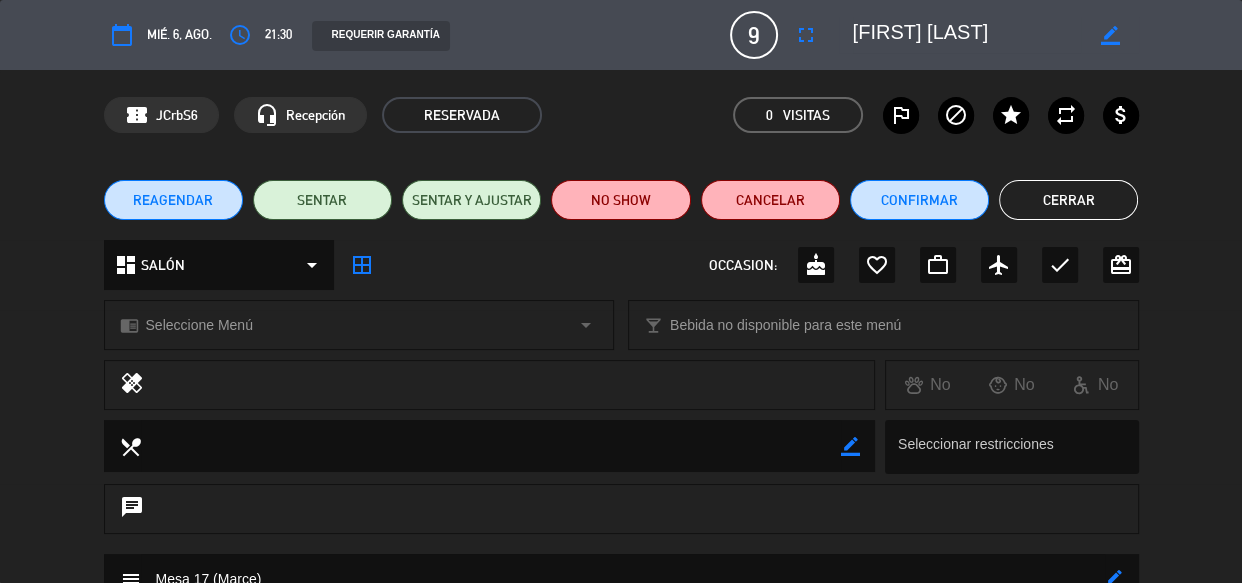 click on "REAGENDAR   SENTAR   SENTAR Y AJUSTAR   NO SHOW   Cancelar   Confirmar   Cerrar" 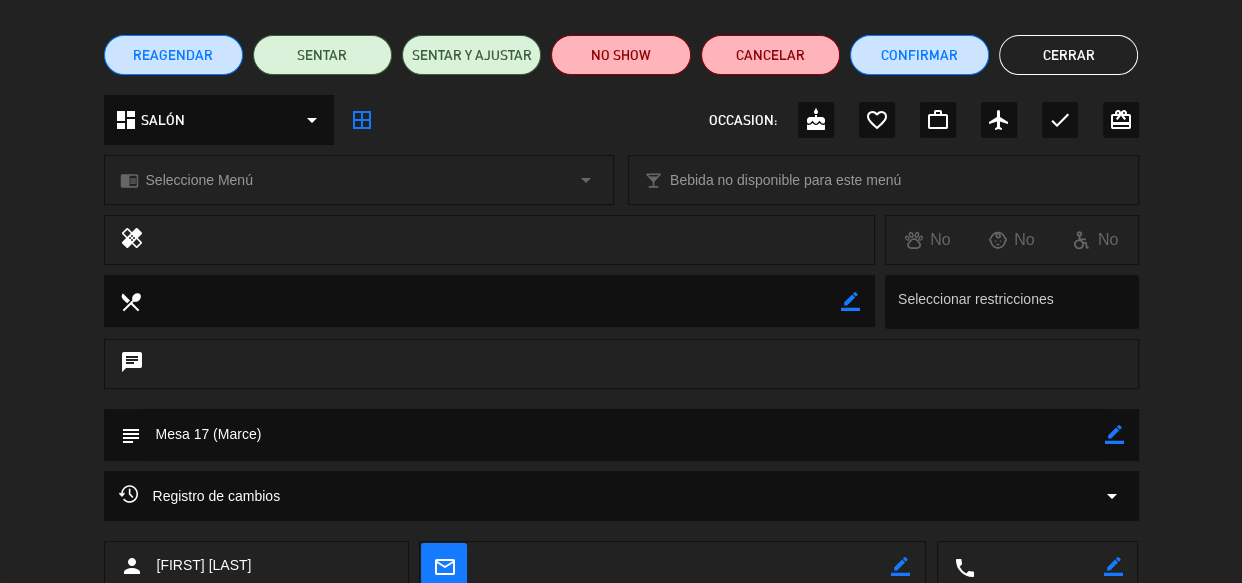 scroll, scrollTop: 181, scrollLeft: 0, axis: vertical 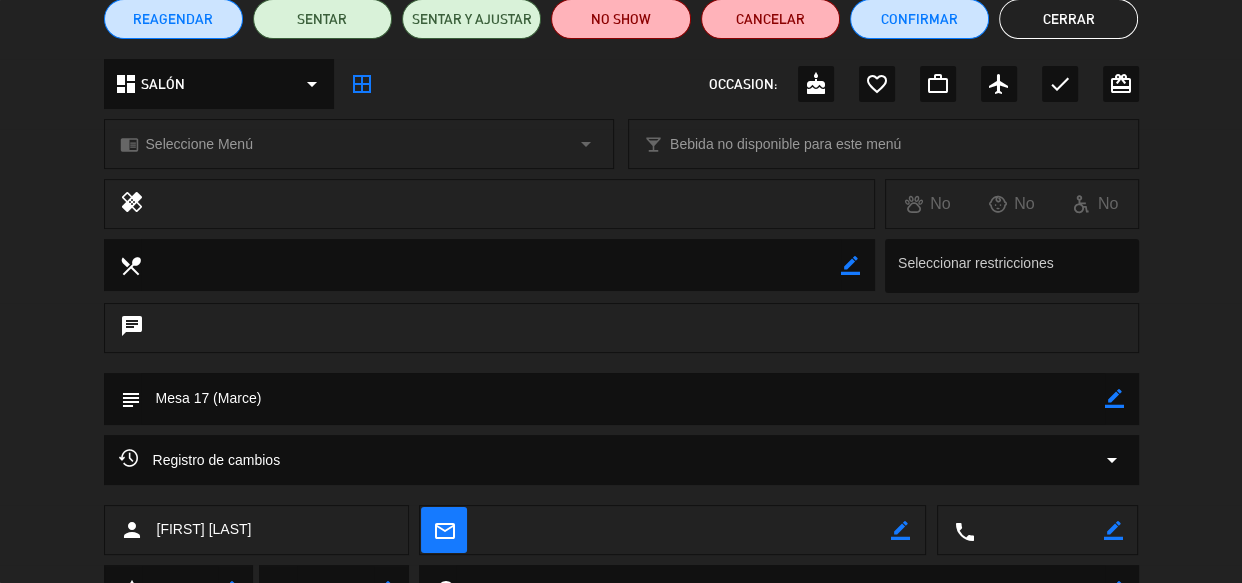 click on "border_color" 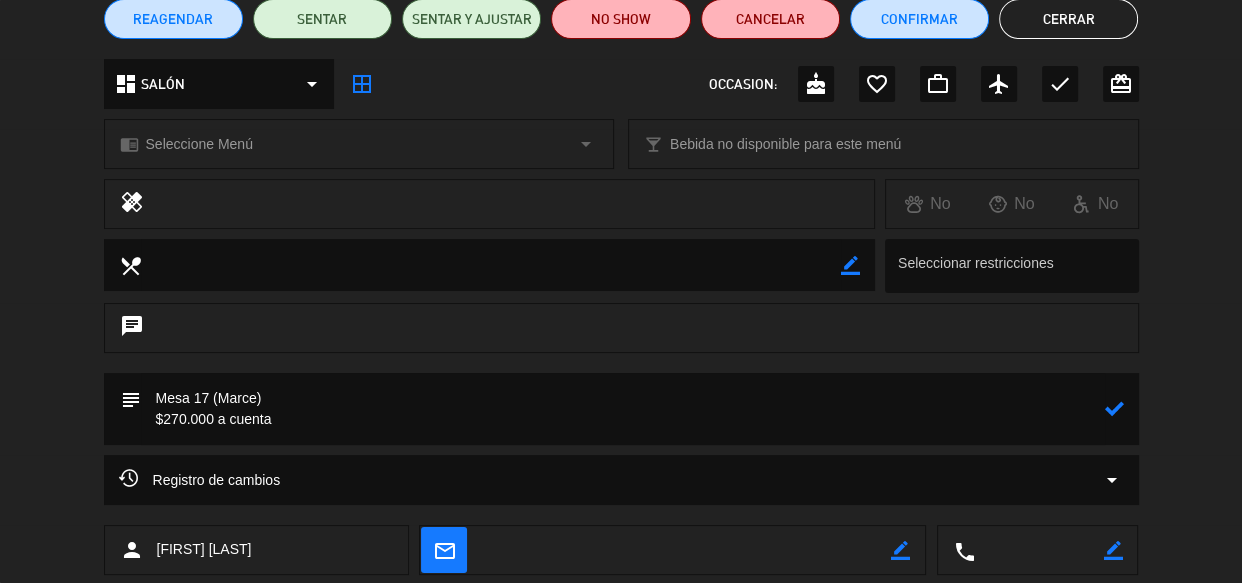 click 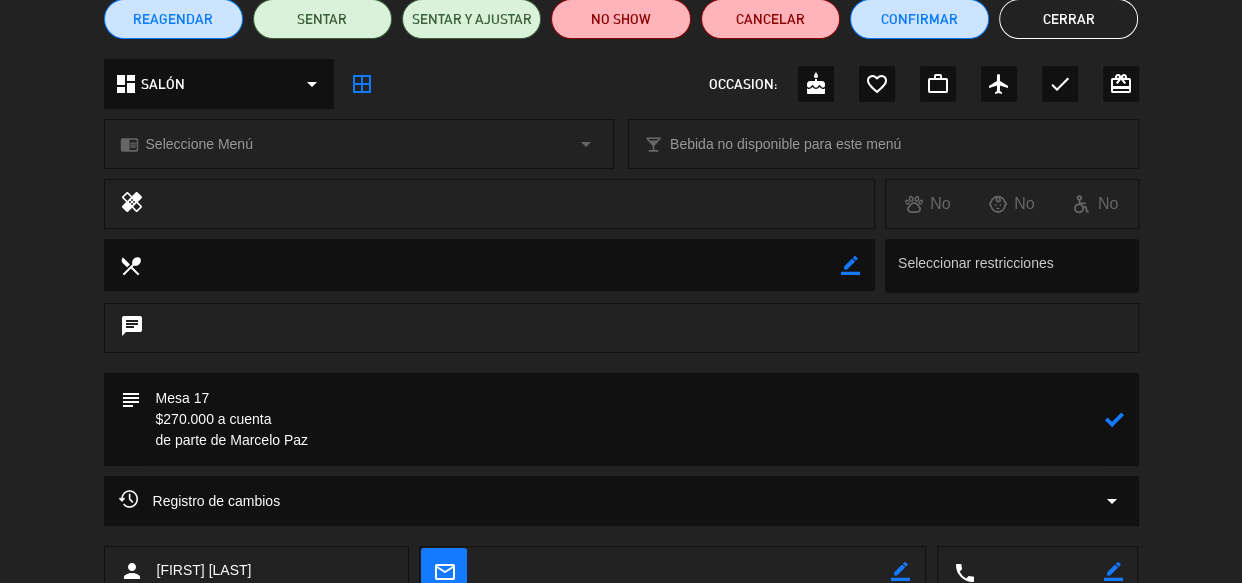 click 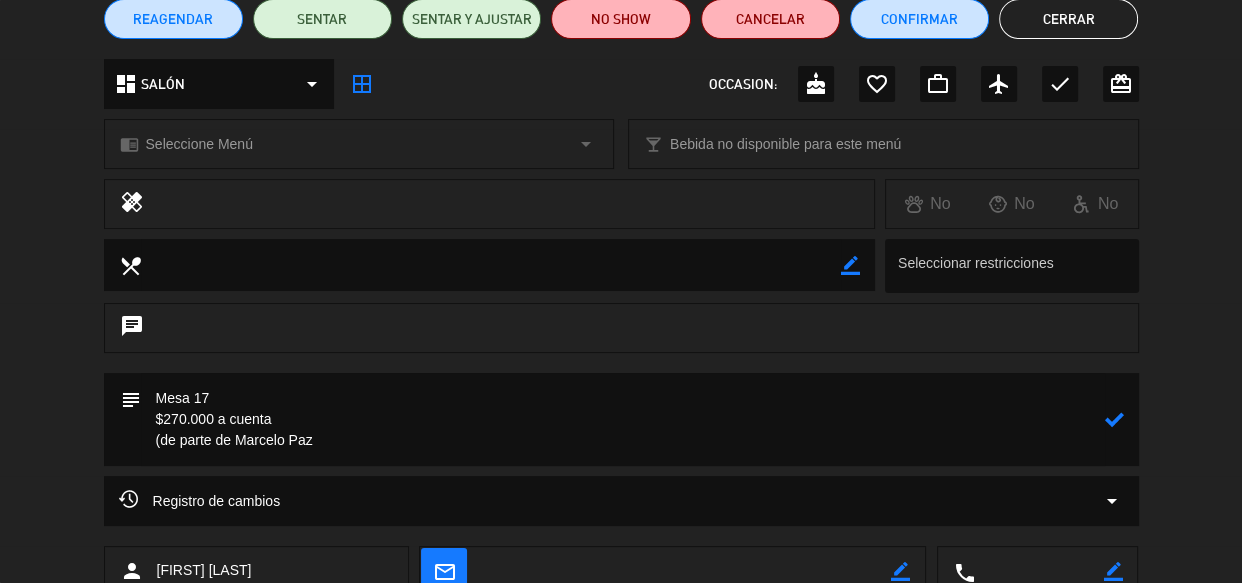 click 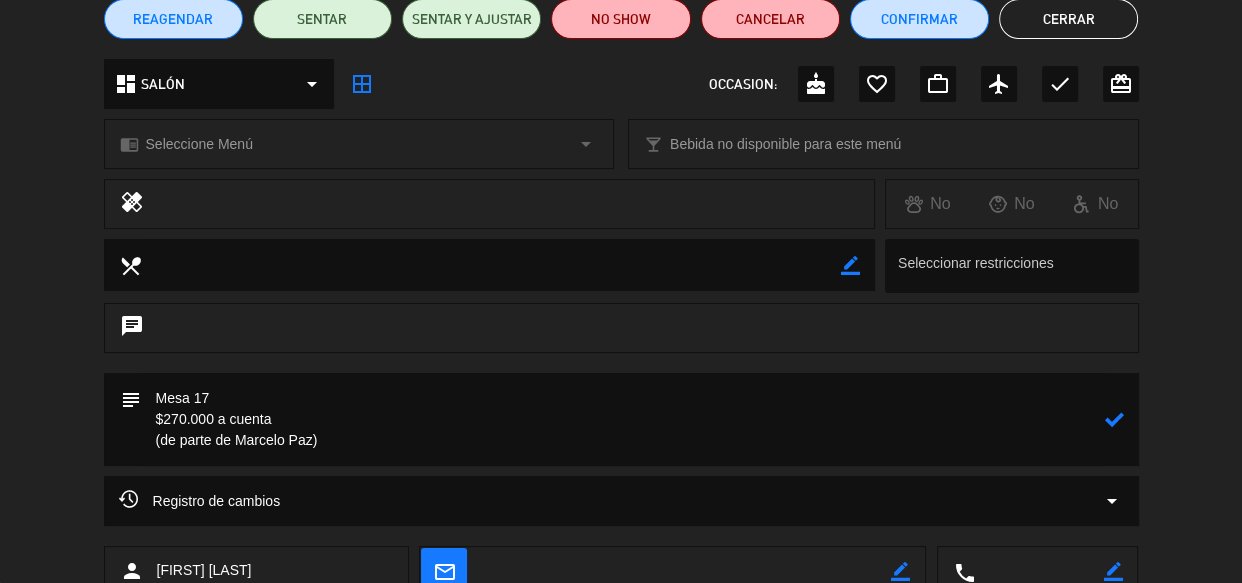 type on "Mesa 17
$270.000 a cuenta
(de parte de Marcelo Paz)" 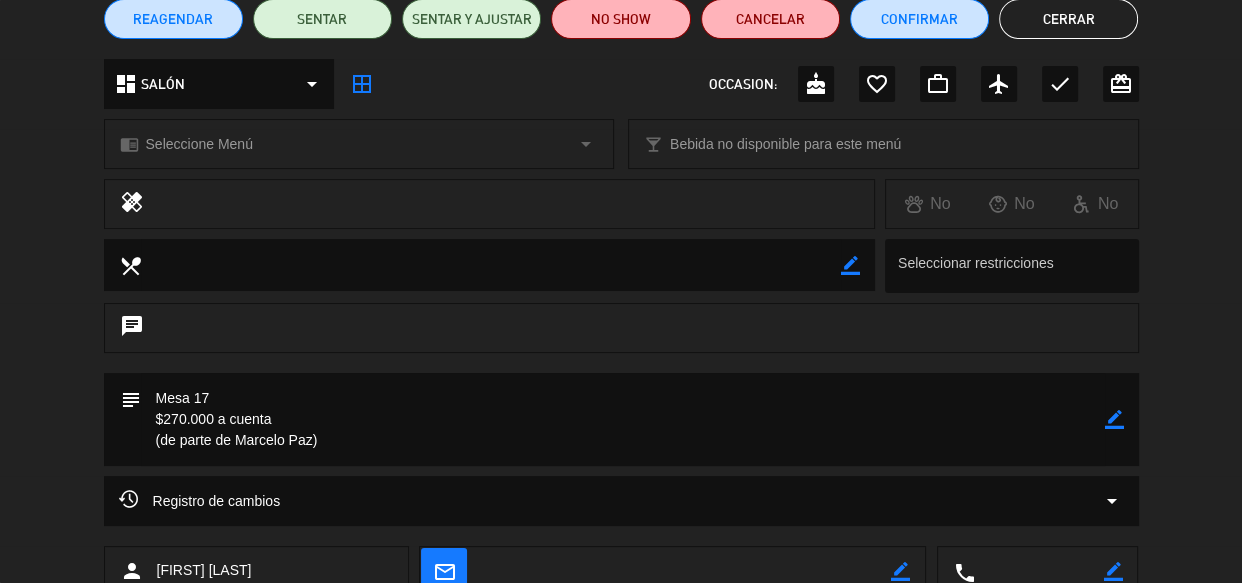 click on "Cerrar" 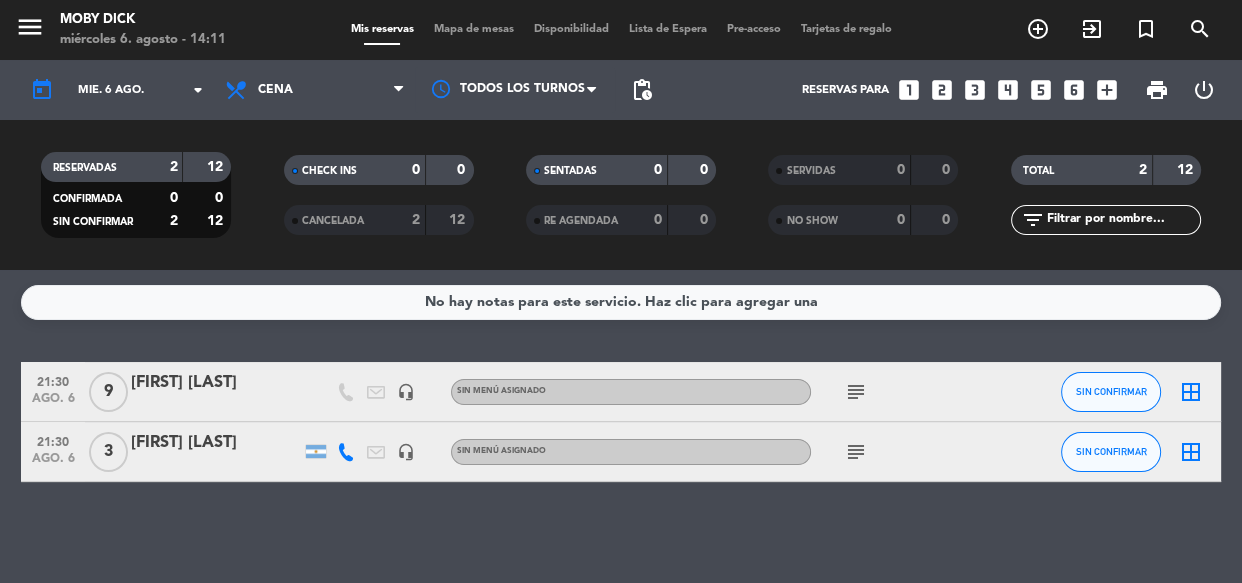 click on "power_settings_new" at bounding box center [1204, 90] 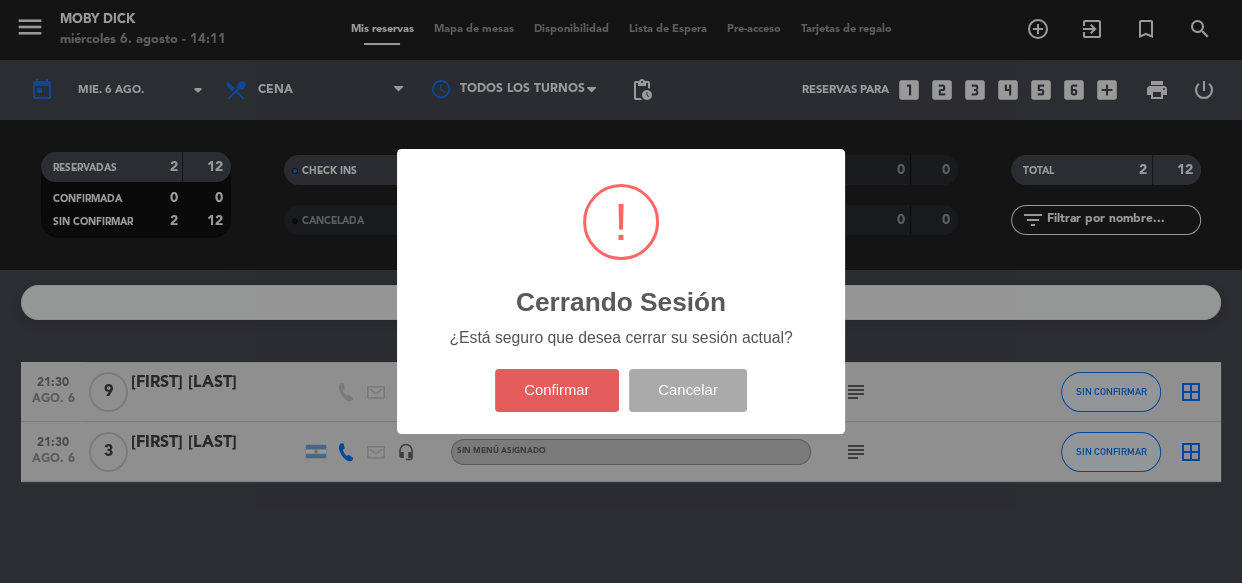 click on "Confirmar" at bounding box center (557, 390) 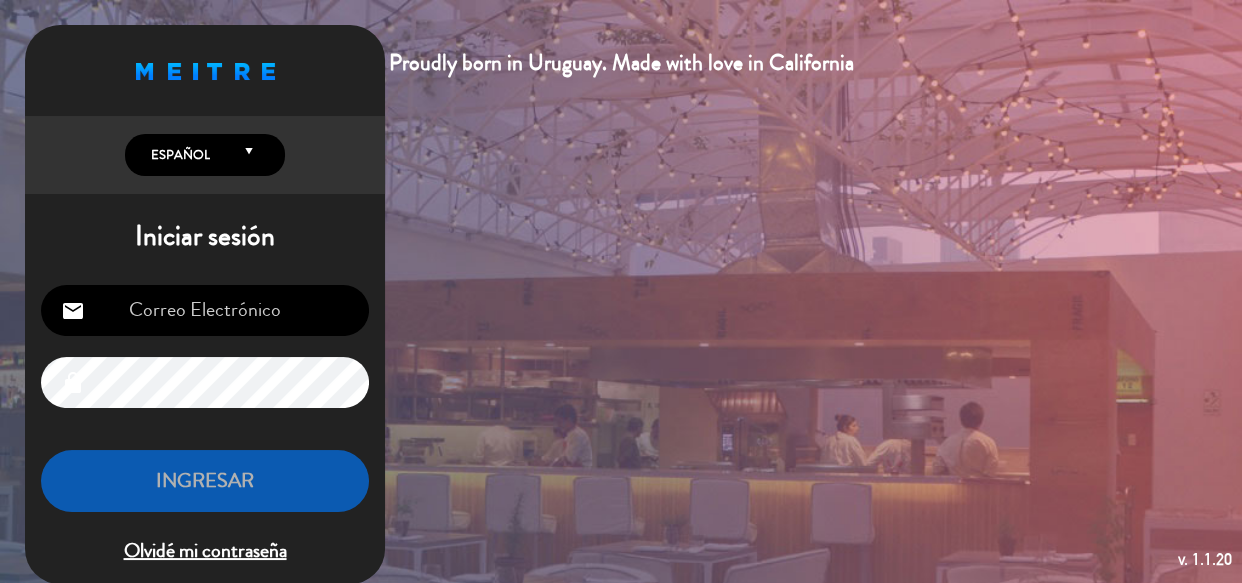 click at bounding box center [205, 310] 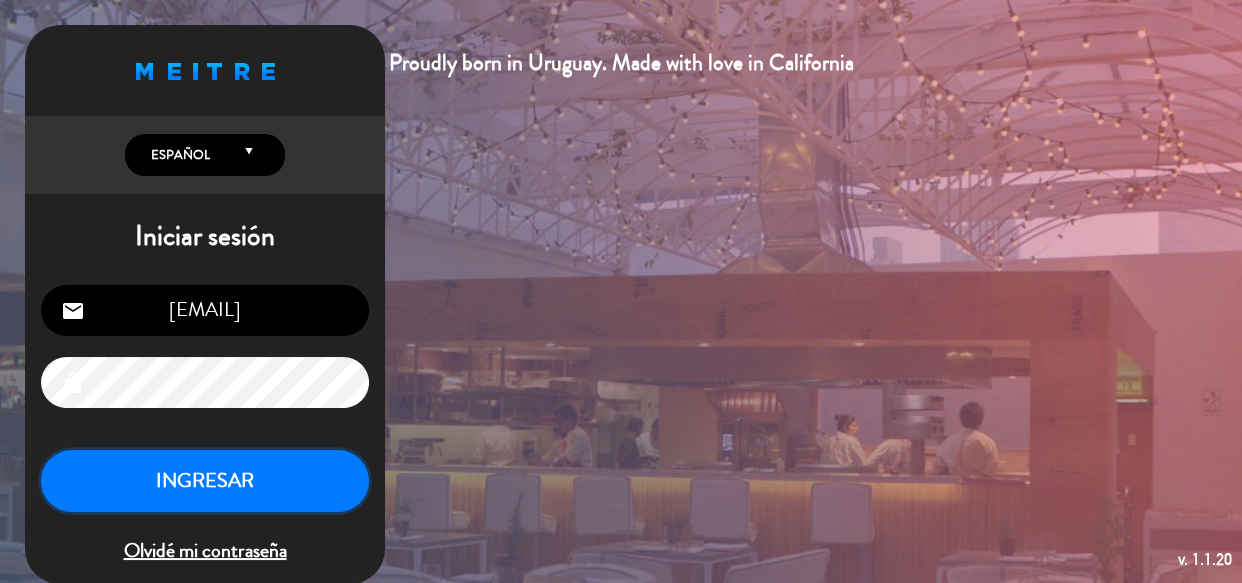 click on "INGRESAR" at bounding box center (205, 481) 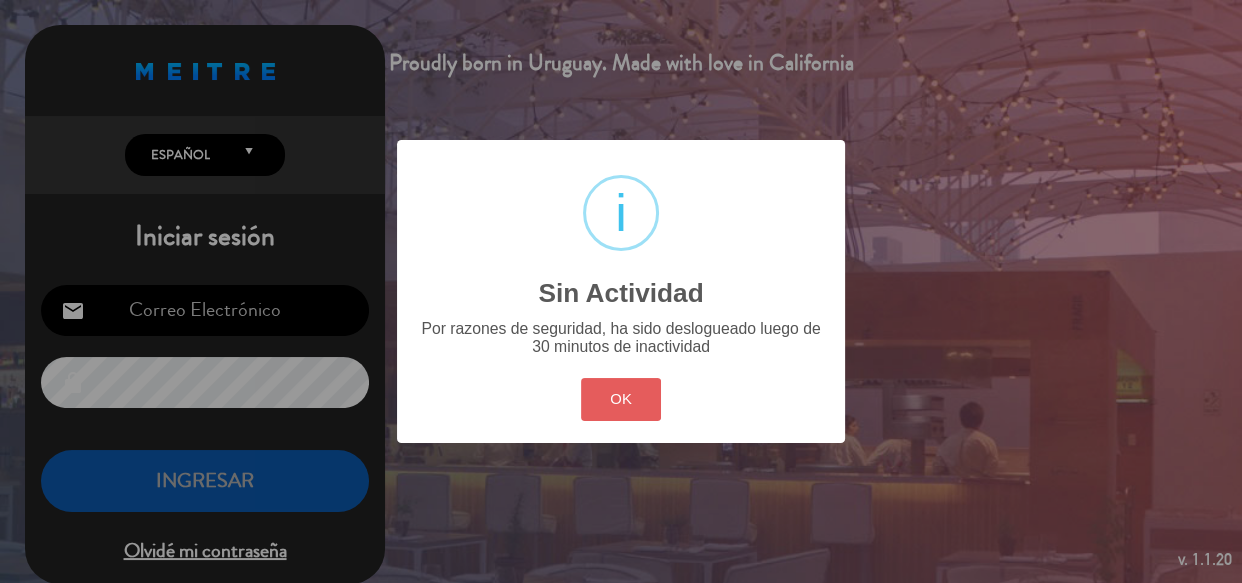 click on "OK" at bounding box center (621, 399) 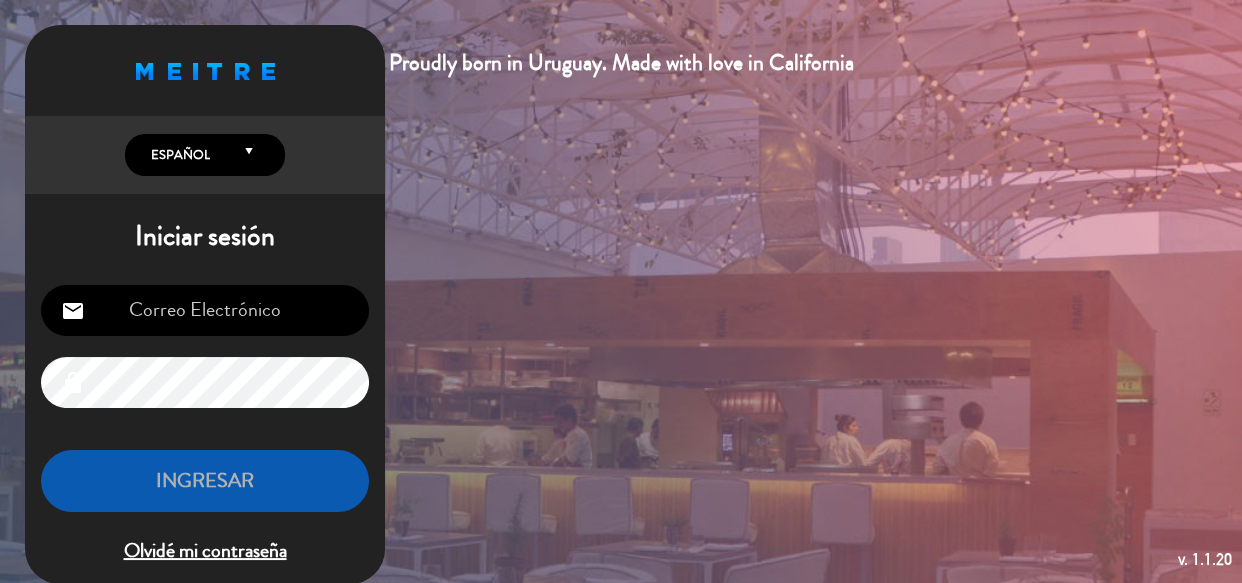 click at bounding box center [205, 310] 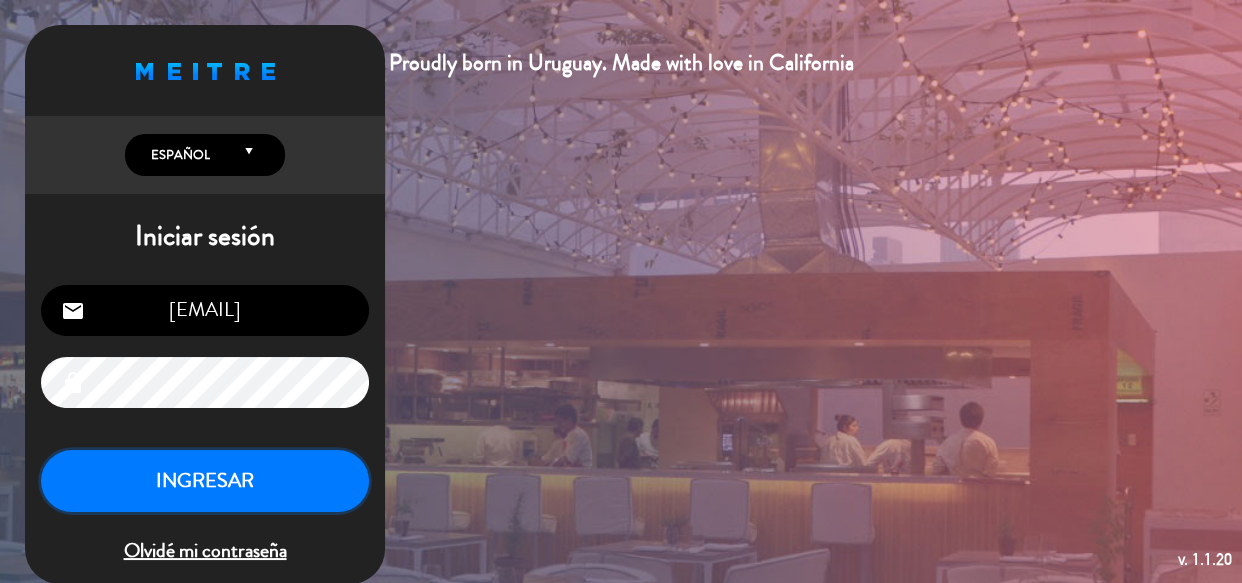 click on "INGRESAR" at bounding box center (205, 481) 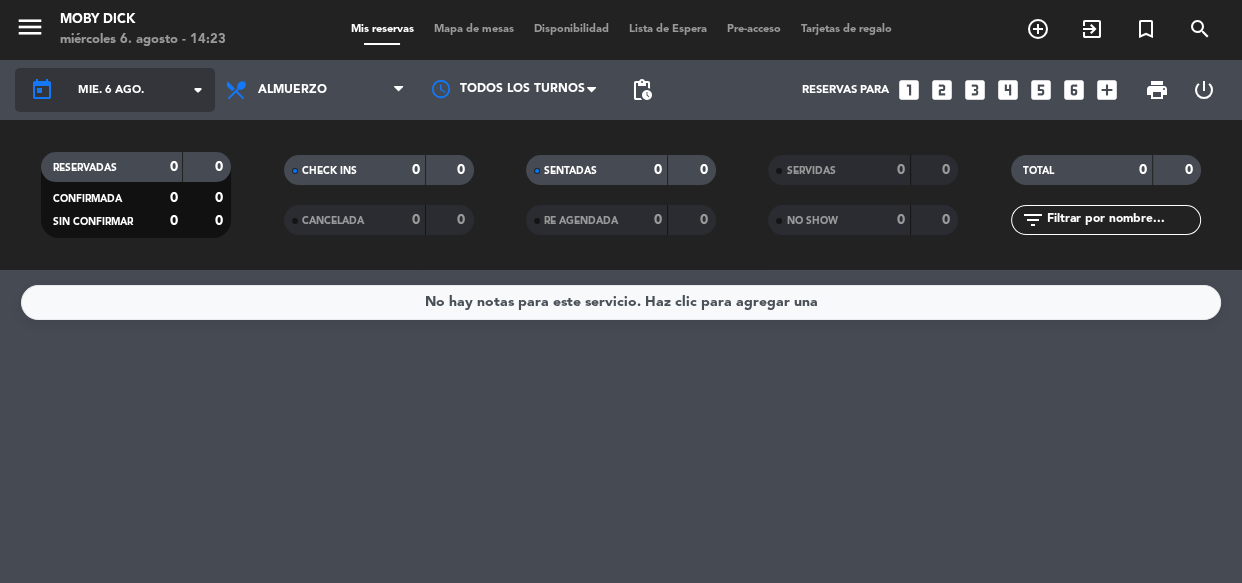 click on "mié. 6 ago." 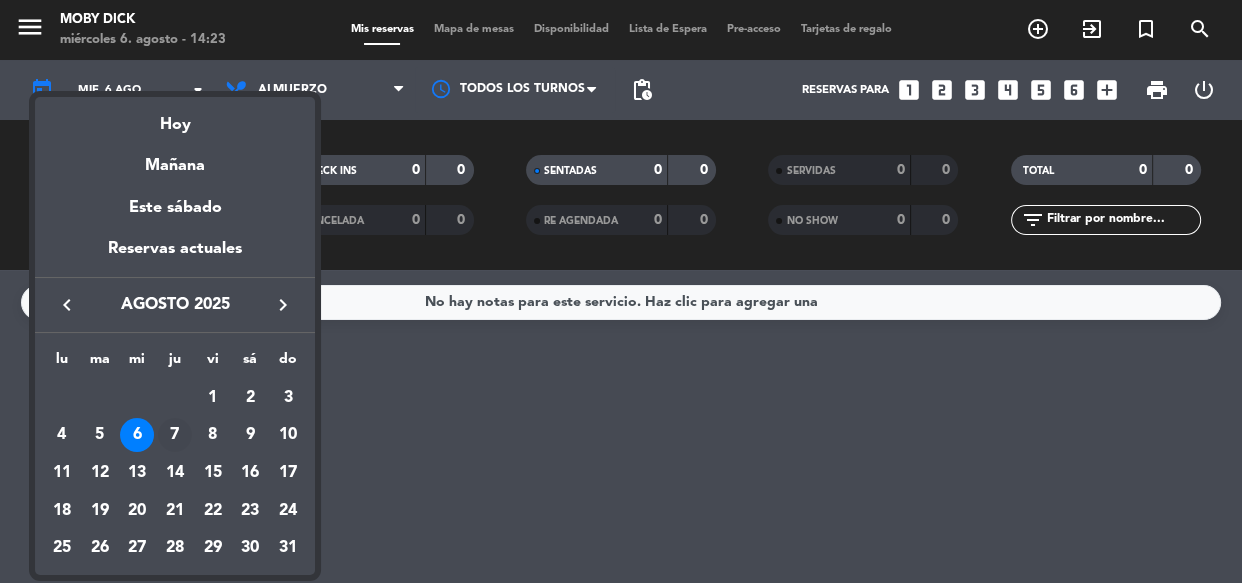 click on "7" at bounding box center (175, 435) 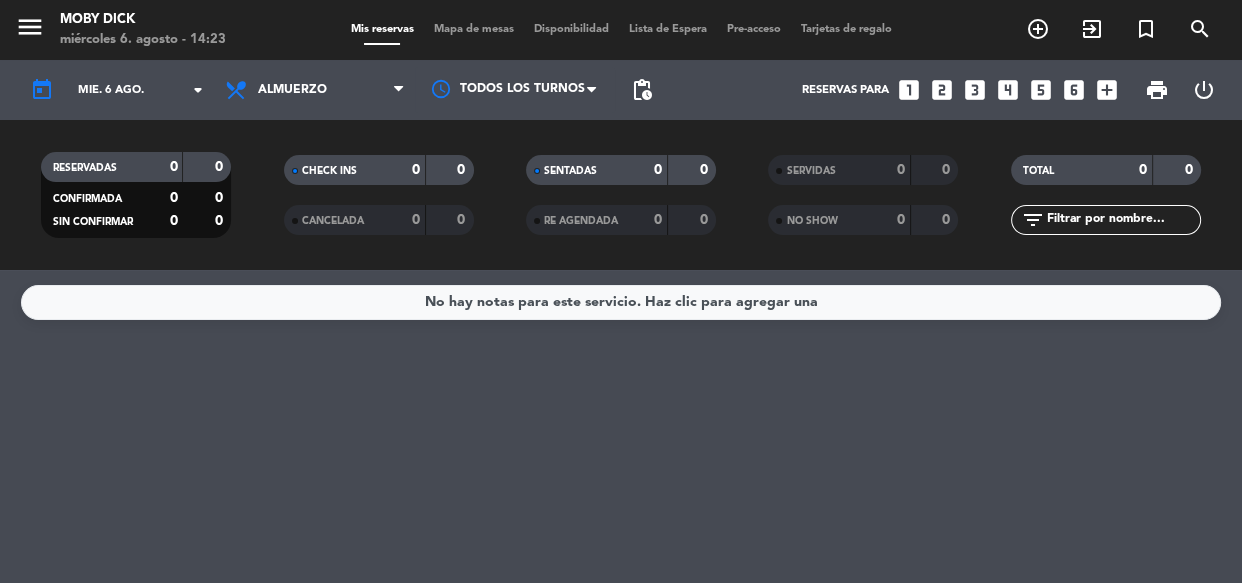 type on "jue. 7 ago." 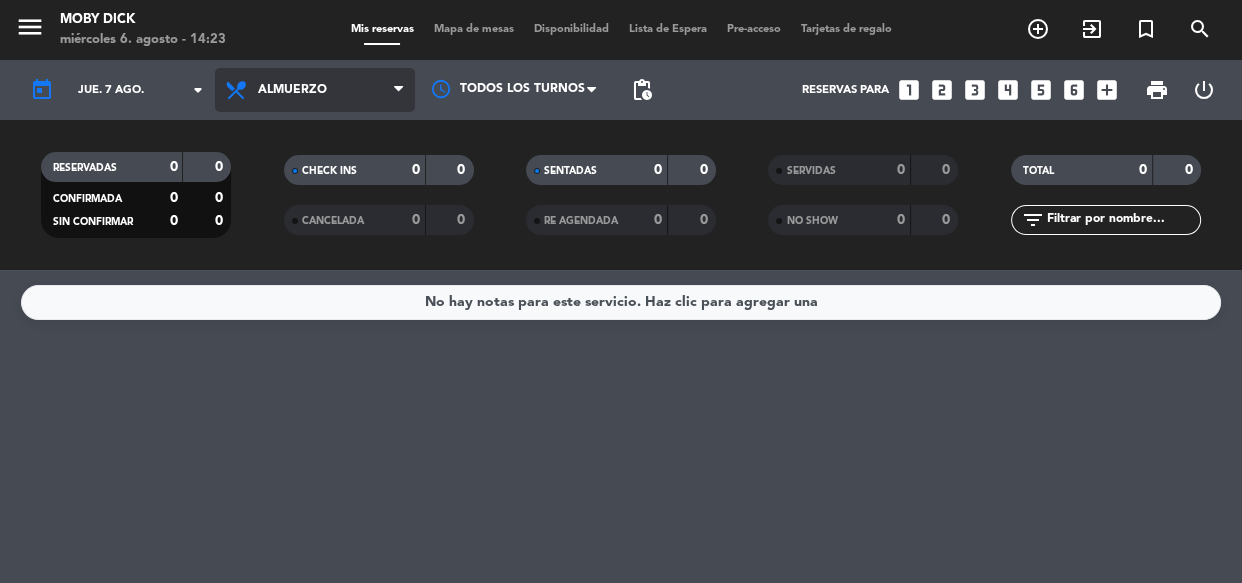 click at bounding box center [398, 90] 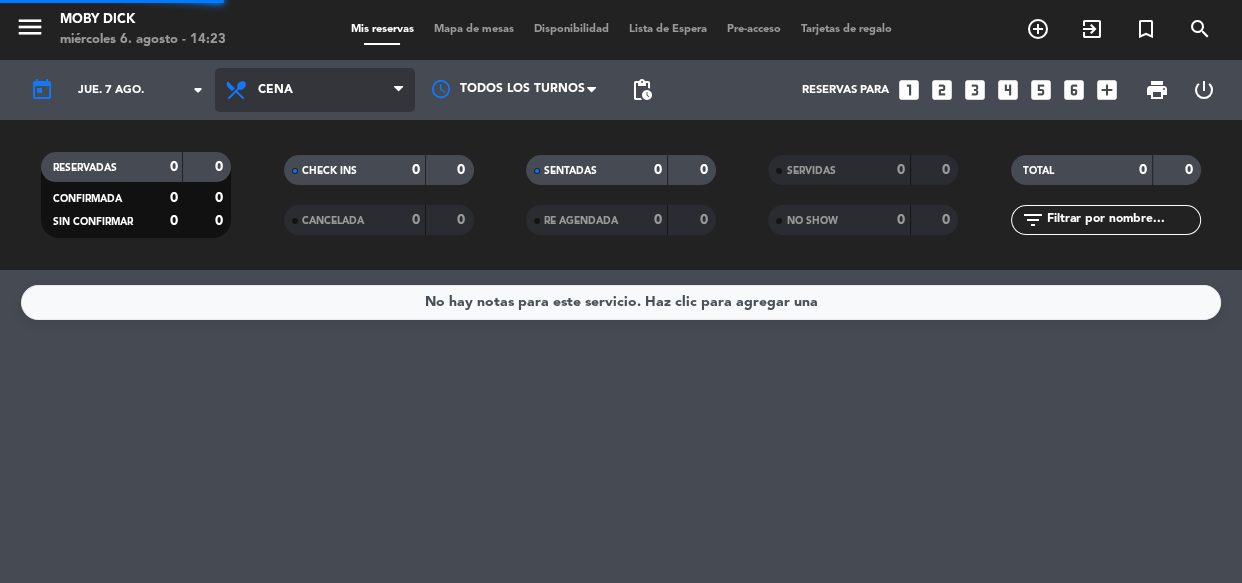 click on "menu Moby Dick miércoles 6. agosto - 14:23 Mis reservas Mapa de mesas Disponibilidad Lista de Espera Pre-acceso Tarjetas de regalo add_circle_outline exit_to_app turned_in_not search today jue. 7 ago. arrow_drop_down Todos los servicios Almuerzo Cena Cena Todos los servicios Almuerzo Cena Todos los turnos pending_actions Reservas para looks_one looks_two looks_3 looks_4 looks_5 looks_6 add_box print power_settings_new RESERVADAS 0 0 CONFIRMADA 0 0 SIN CONFIRMAR 0 0 CHECK INS 0 0 CANCELADA 0 0 SENTADAS 0 0 RE AGENDADA 0 0 SERVIDAS 0 0 NO SHOW 0 0 TOTAL 0 0 filter_list" 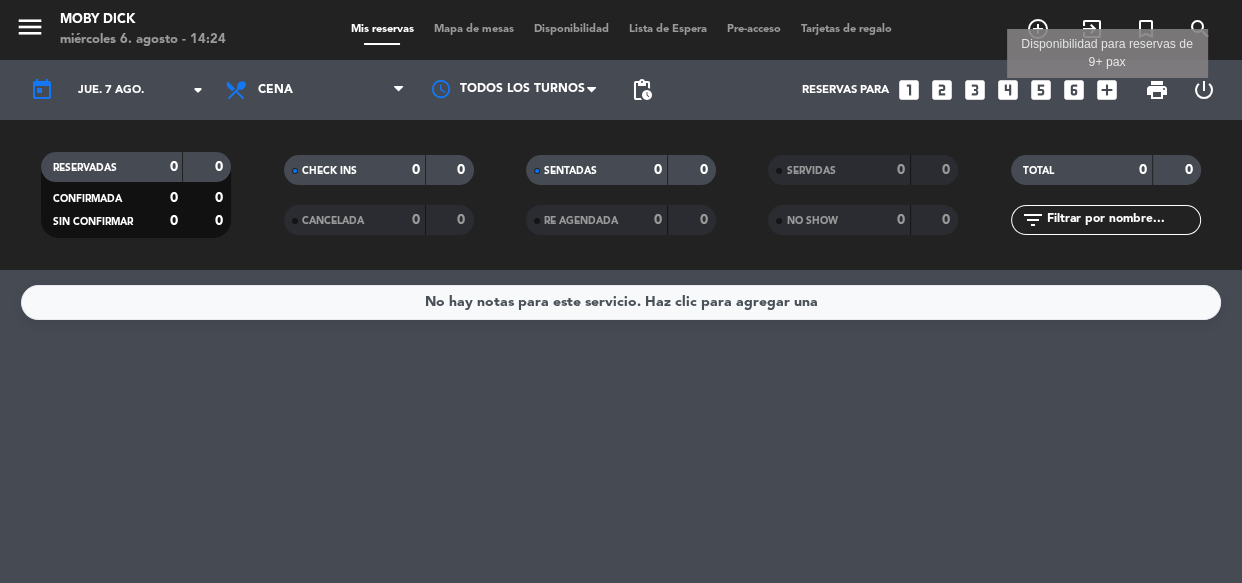 click on "add_box" at bounding box center [1107, 90] 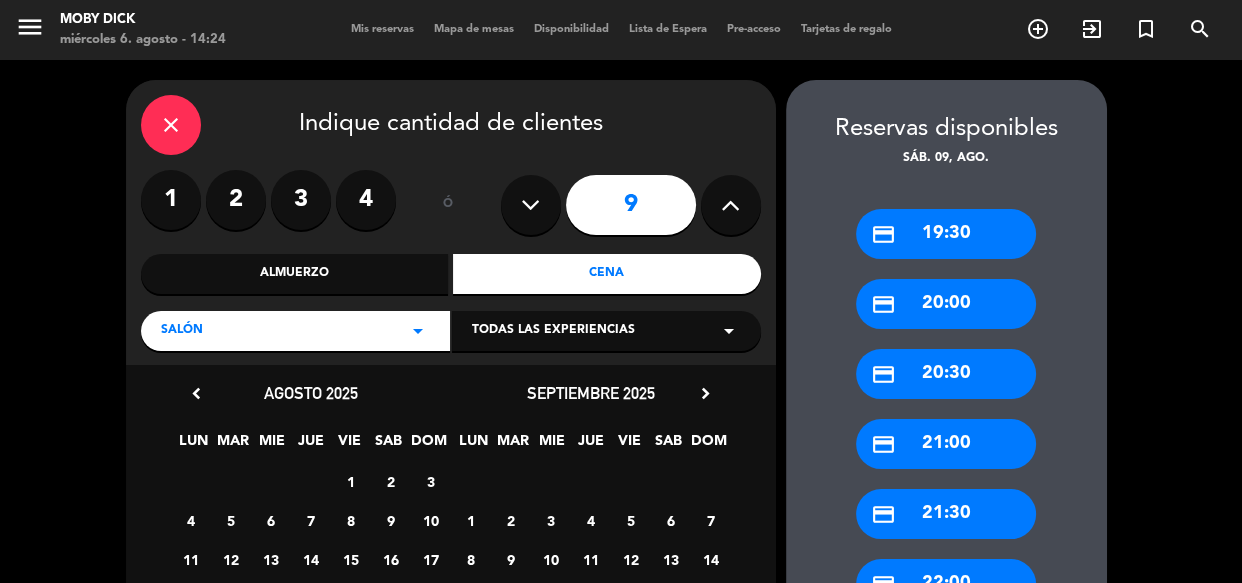 click at bounding box center [530, 205] 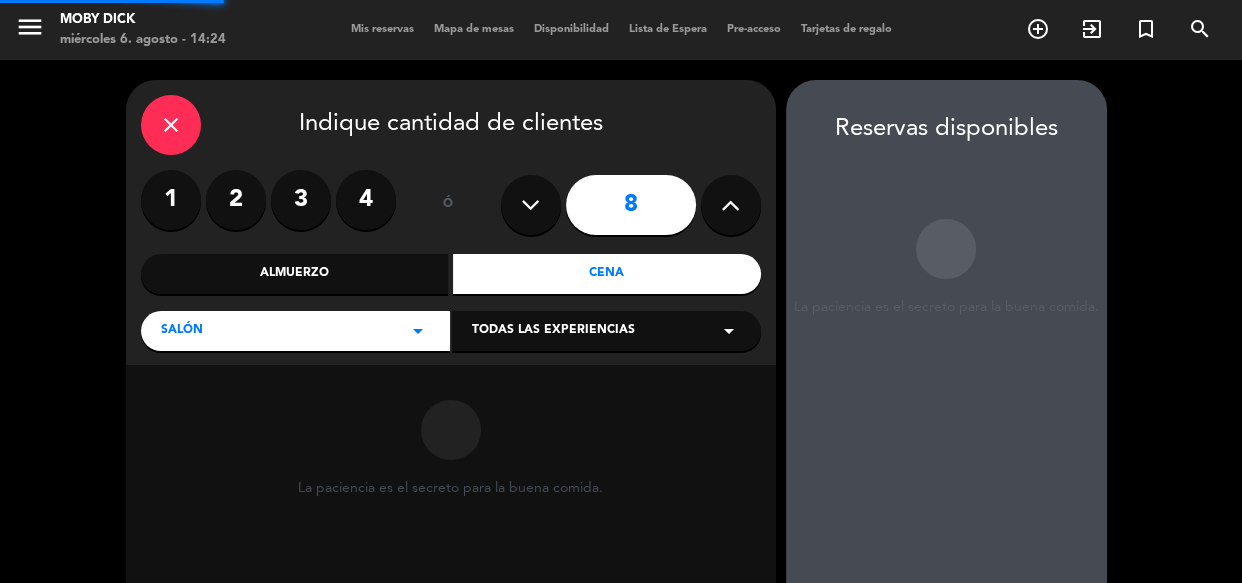 click at bounding box center [530, 205] 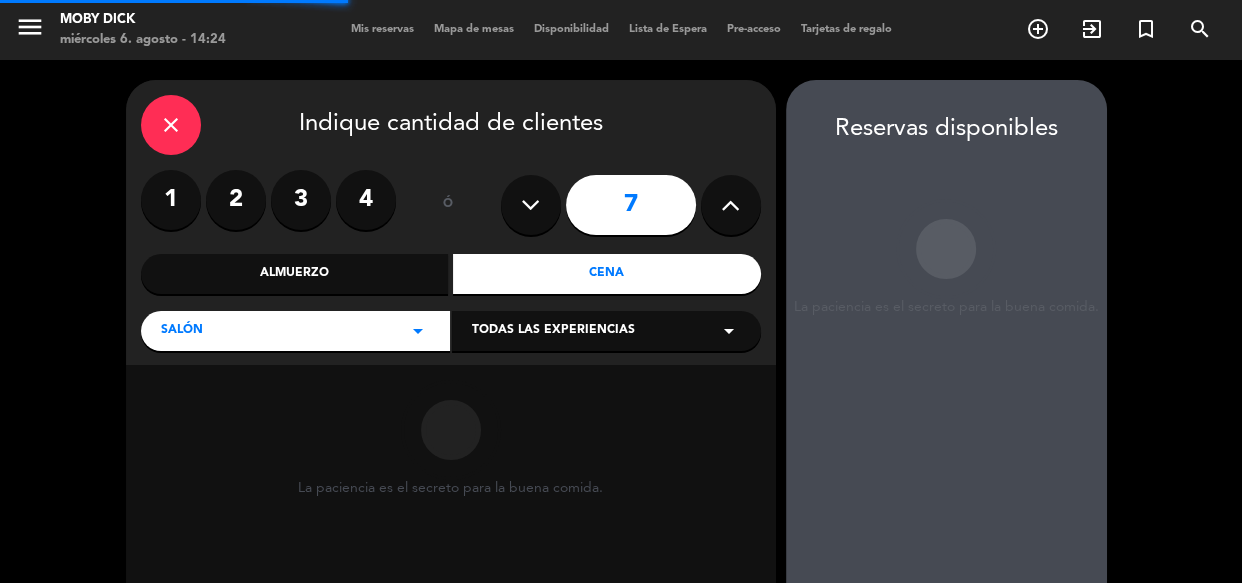 click at bounding box center (530, 205) 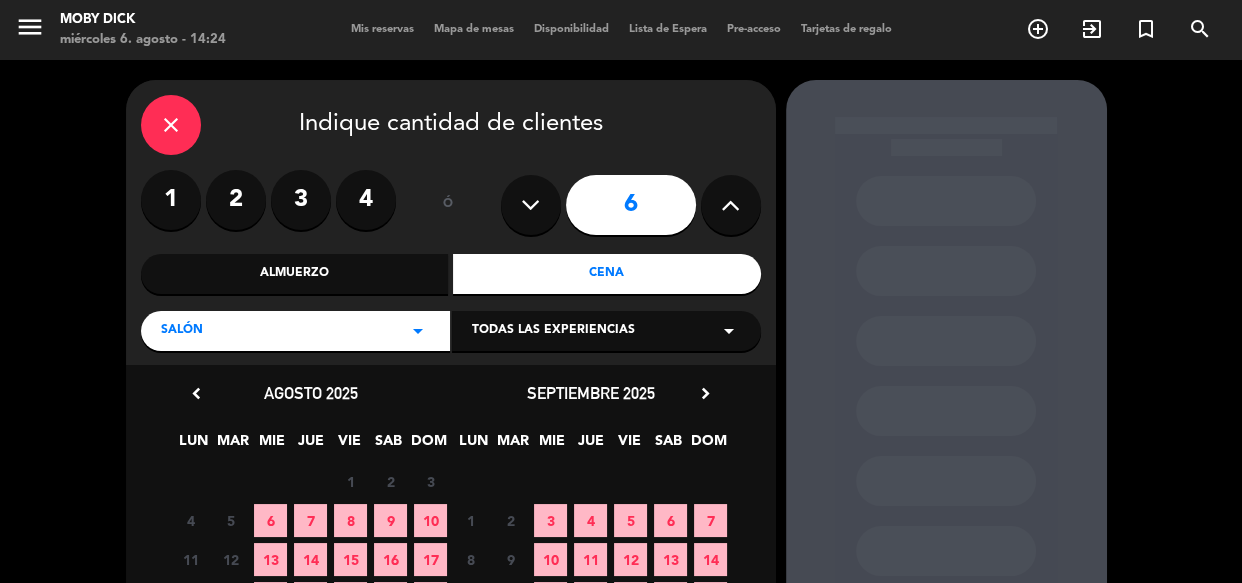 click at bounding box center [731, 205] 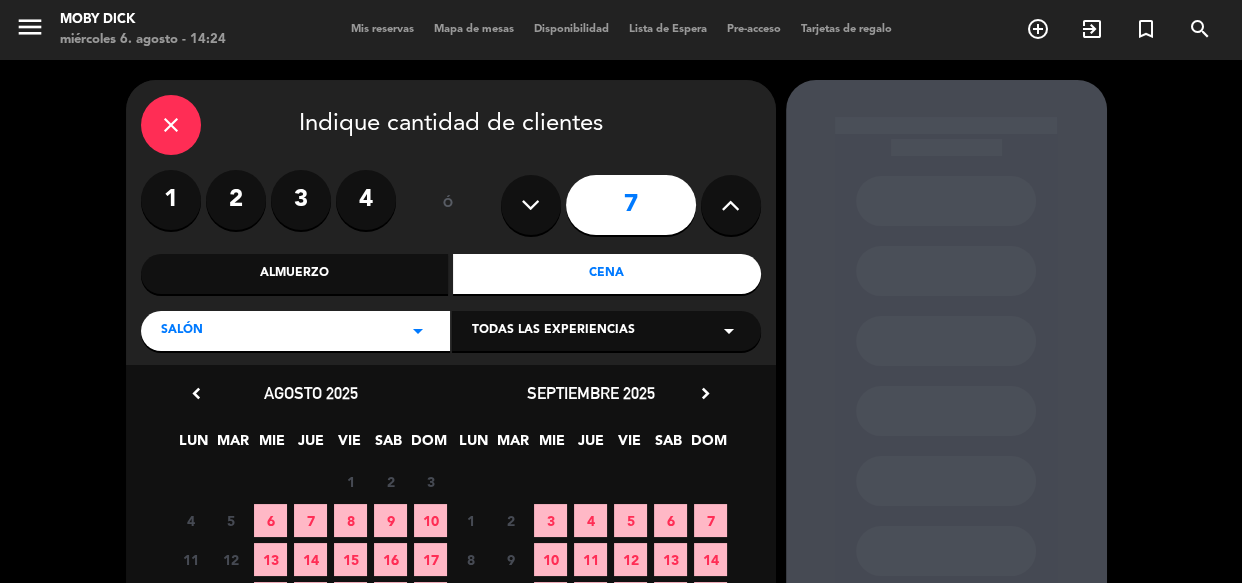 click on "7" at bounding box center (310, 520) 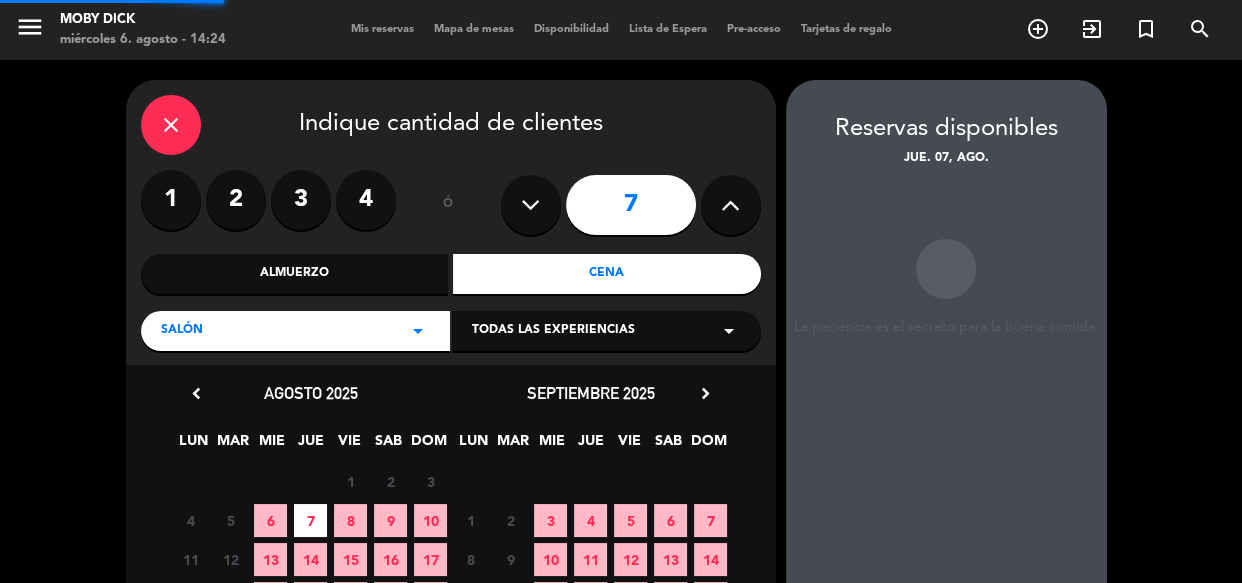 scroll, scrollTop: 80, scrollLeft: 0, axis: vertical 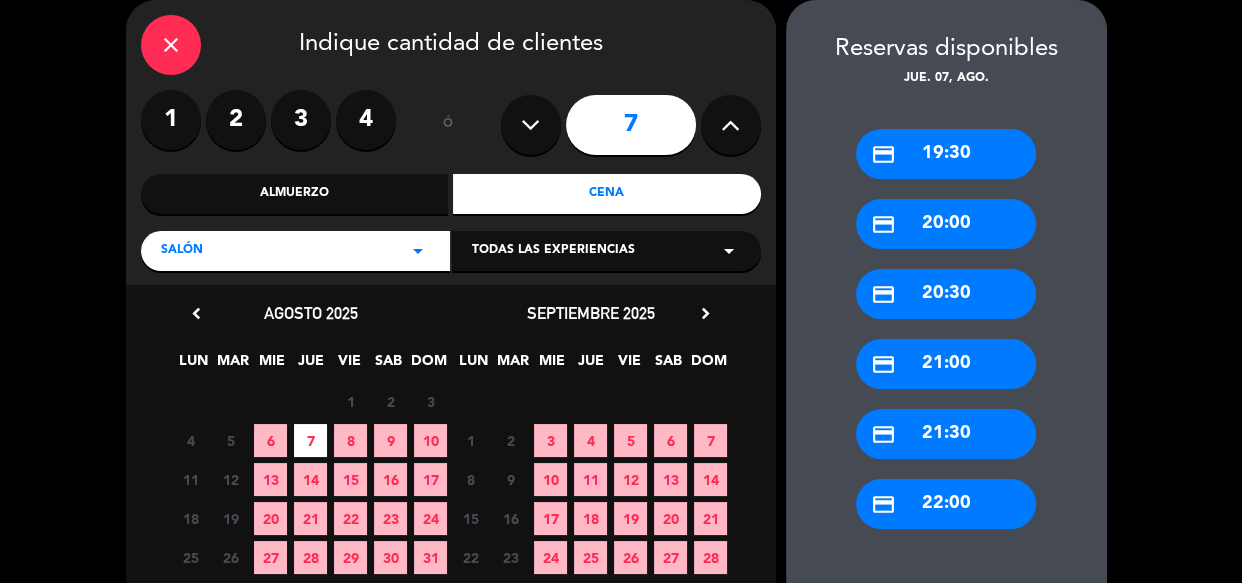 click on "credit_card  22:00" at bounding box center [946, 504] 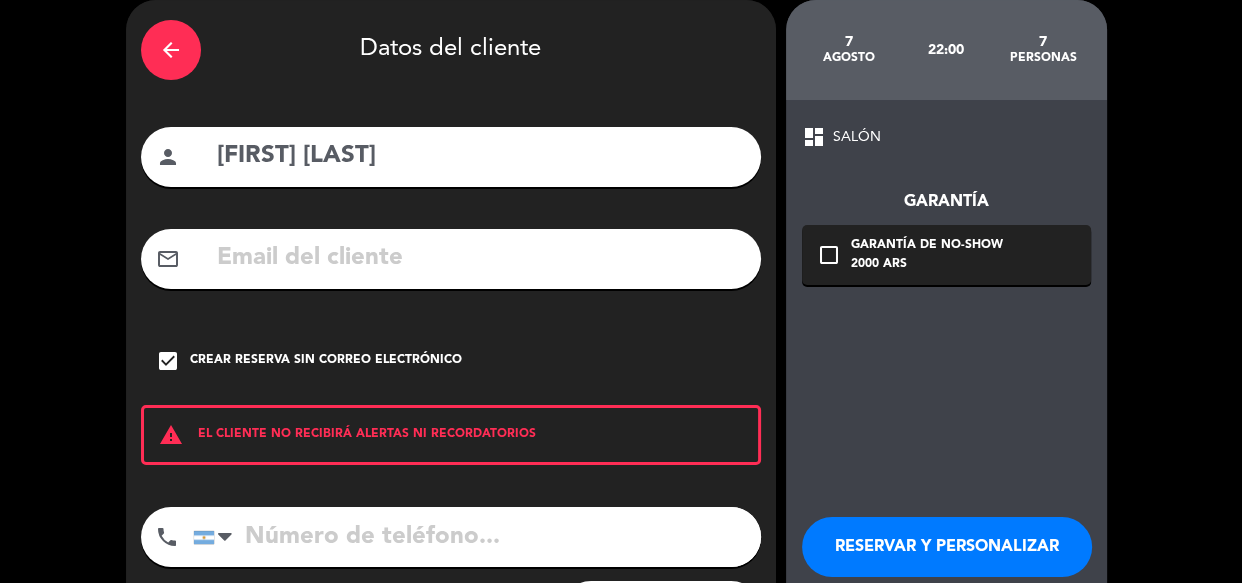 click on "arrow_back" at bounding box center (171, 50) 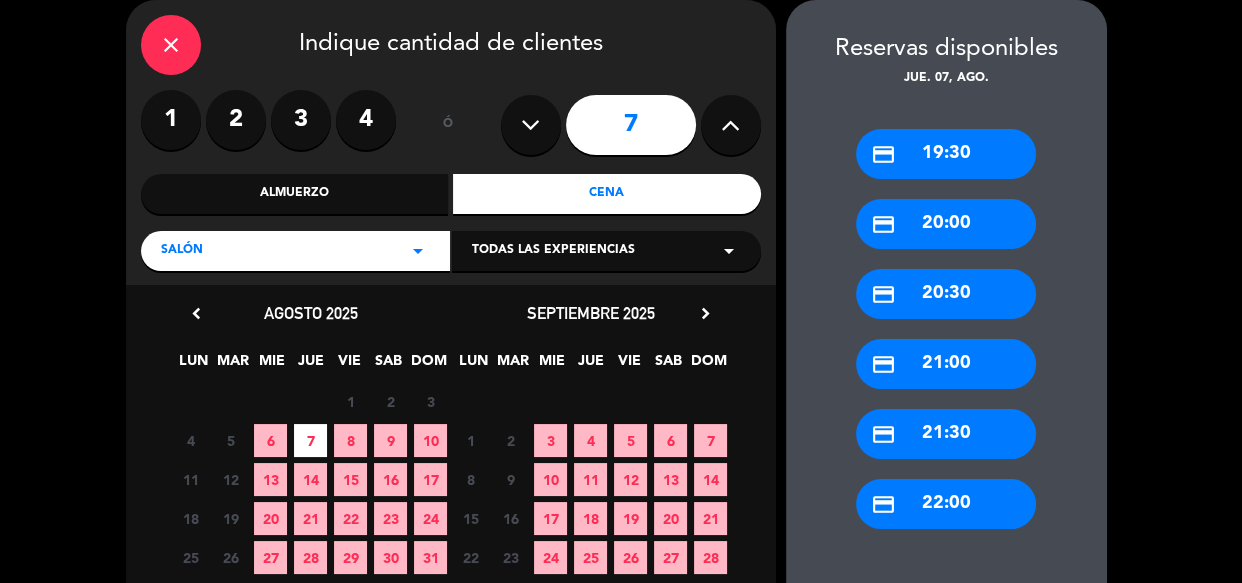 click on "close" at bounding box center (171, 45) 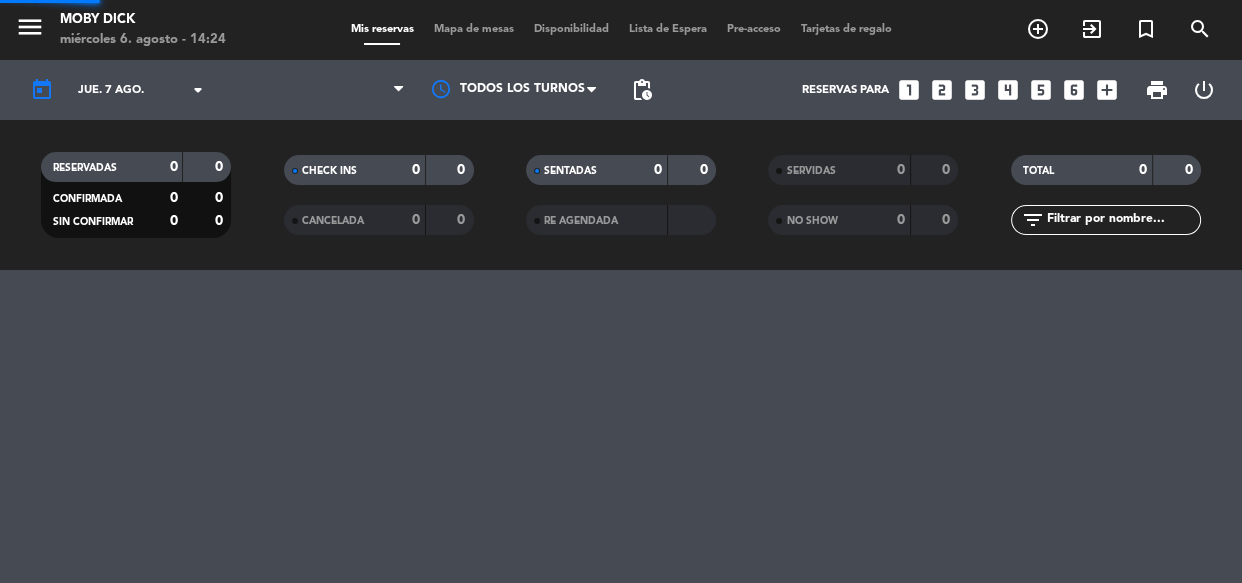 scroll, scrollTop: 0, scrollLeft: 0, axis: both 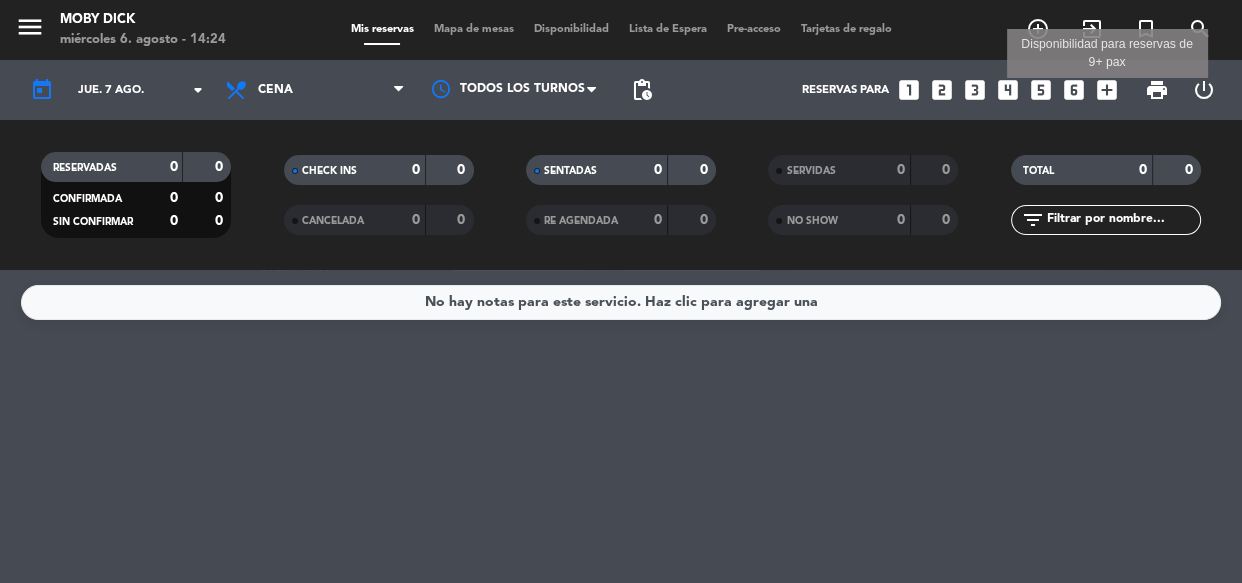 click on "add_box" at bounding box center [1107, 90] 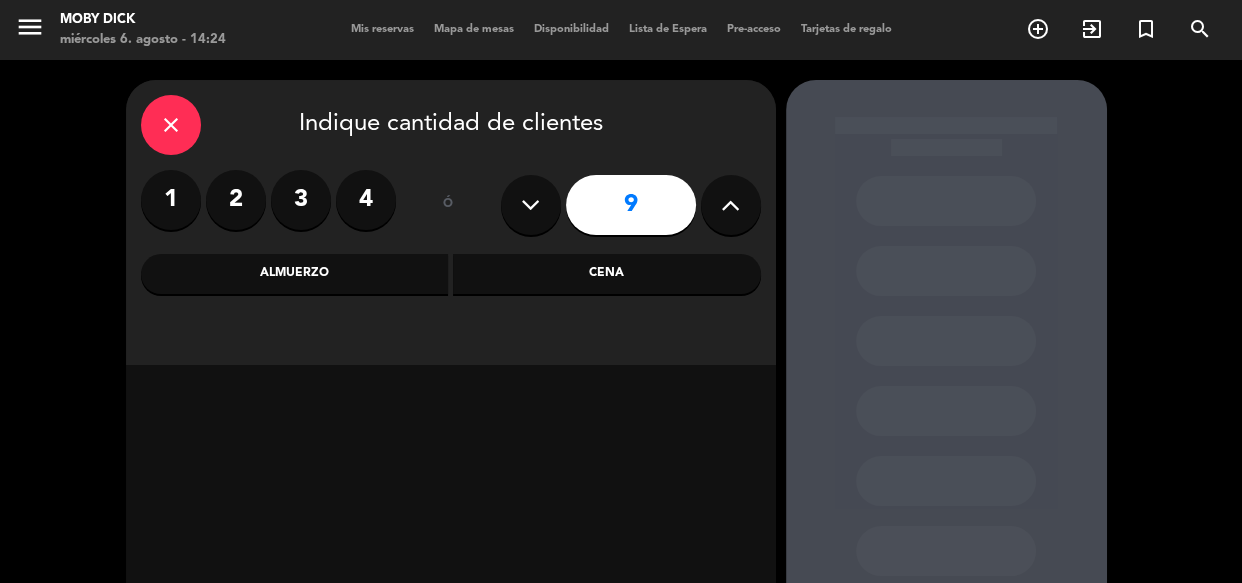 click at bounding box center [730, 205] 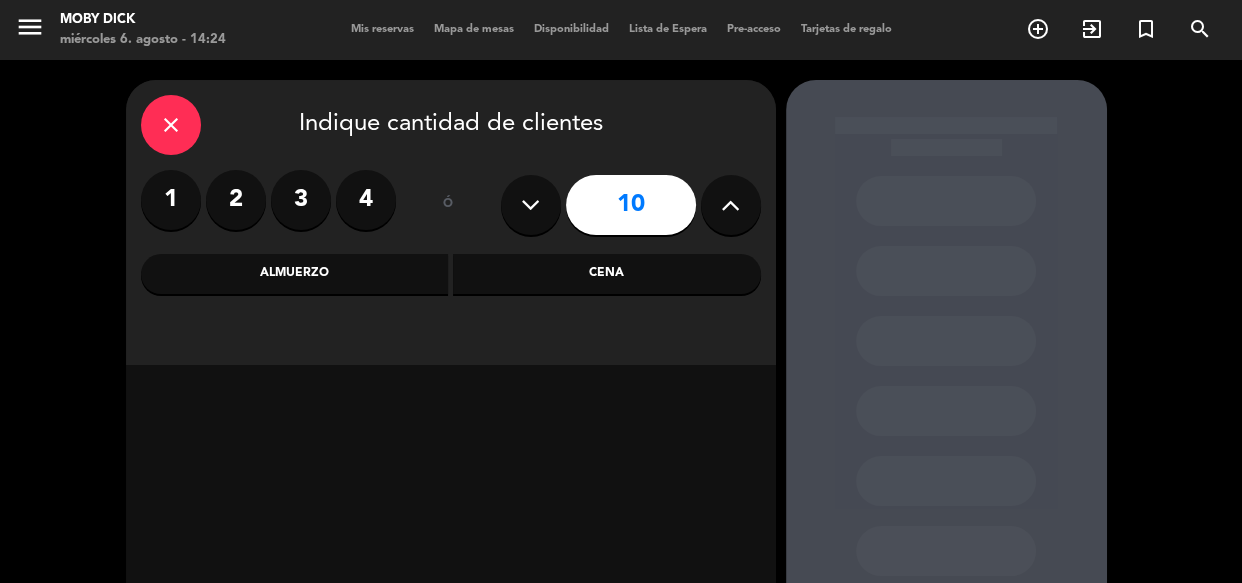 click at bounding box center [531, 205] 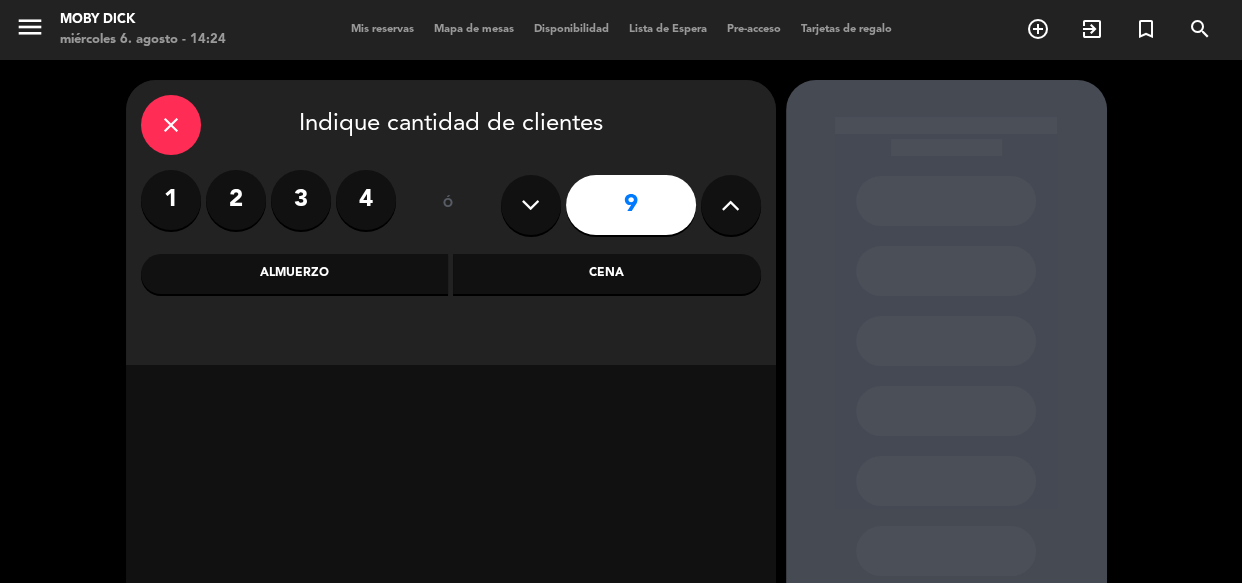 click at bounding box center [530, 205] 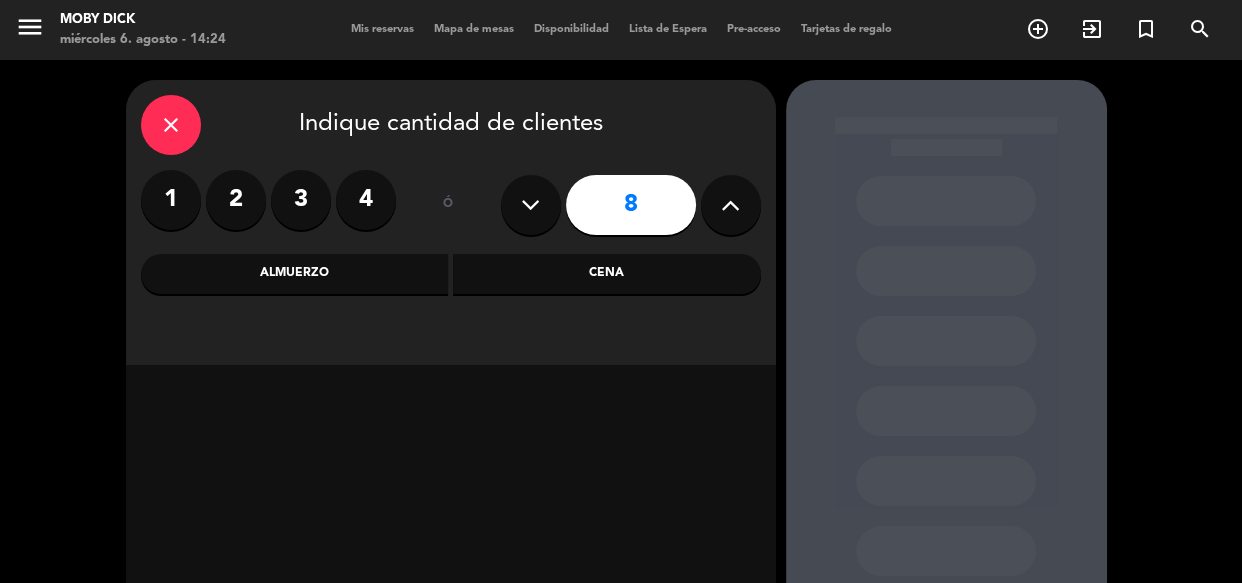 click at bounding box center (530, 205) 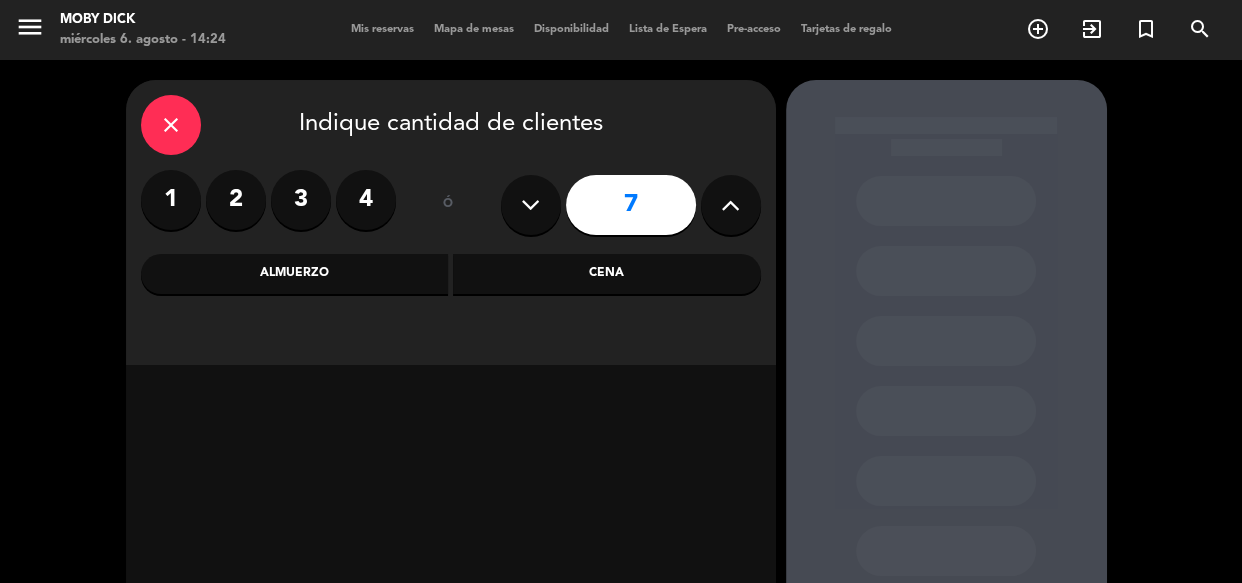 click on "Cena" at bounding box center (607, 274) 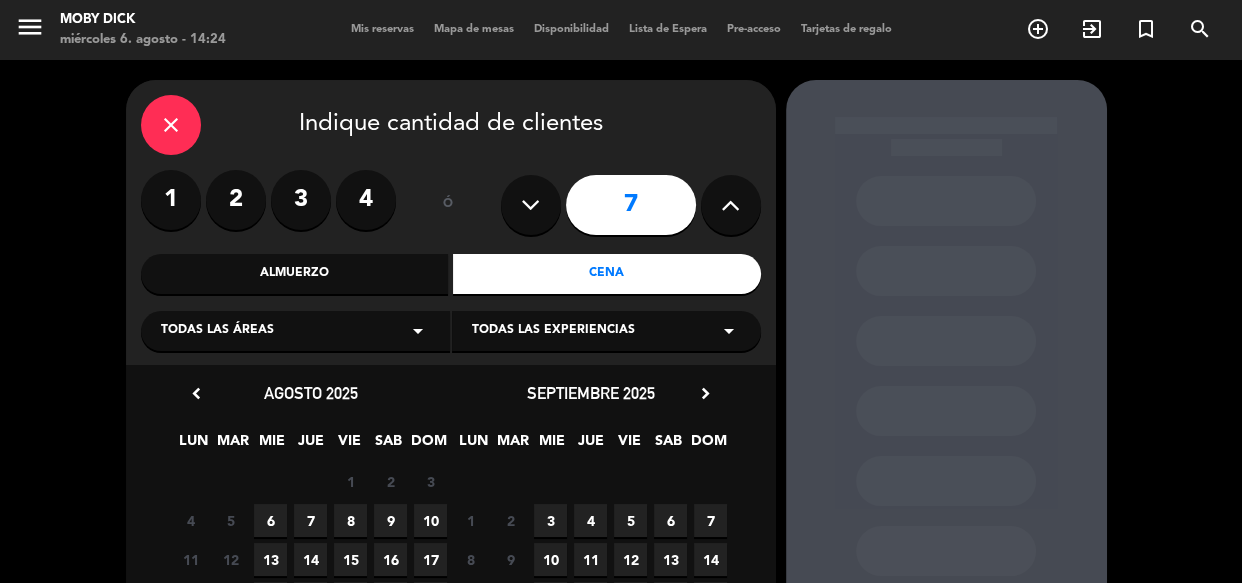 click on "7" at bounding box center [310, 520] 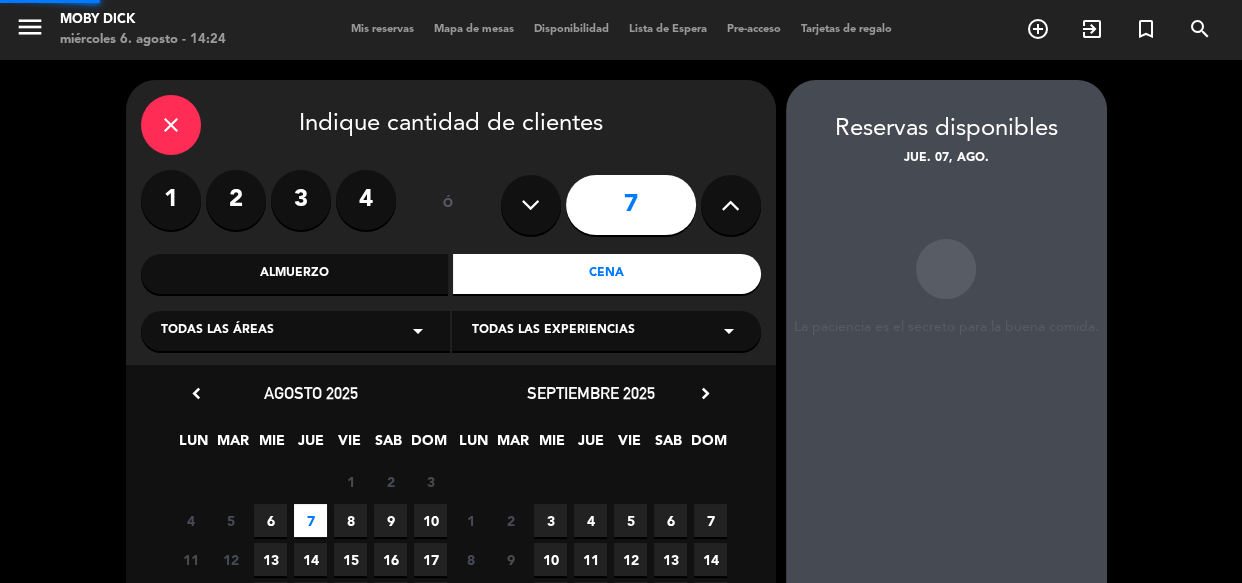 scroll, scrollTop: 80, scrollLeft: 0, axis: vertical 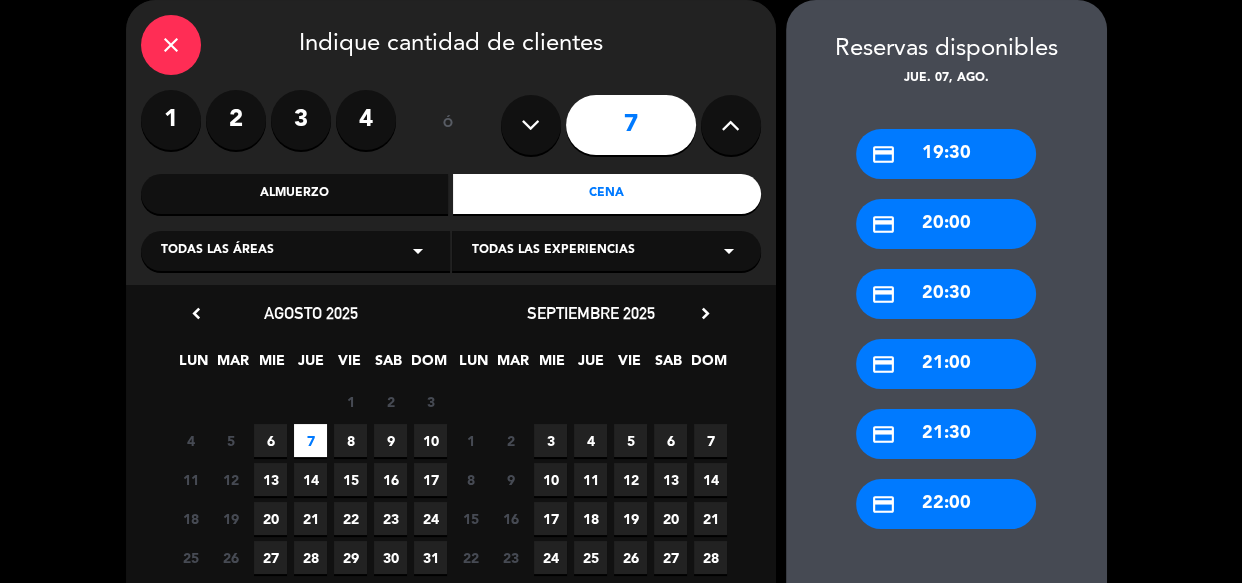 click on "credit_card  22:00" at bounding box center [946, 504] 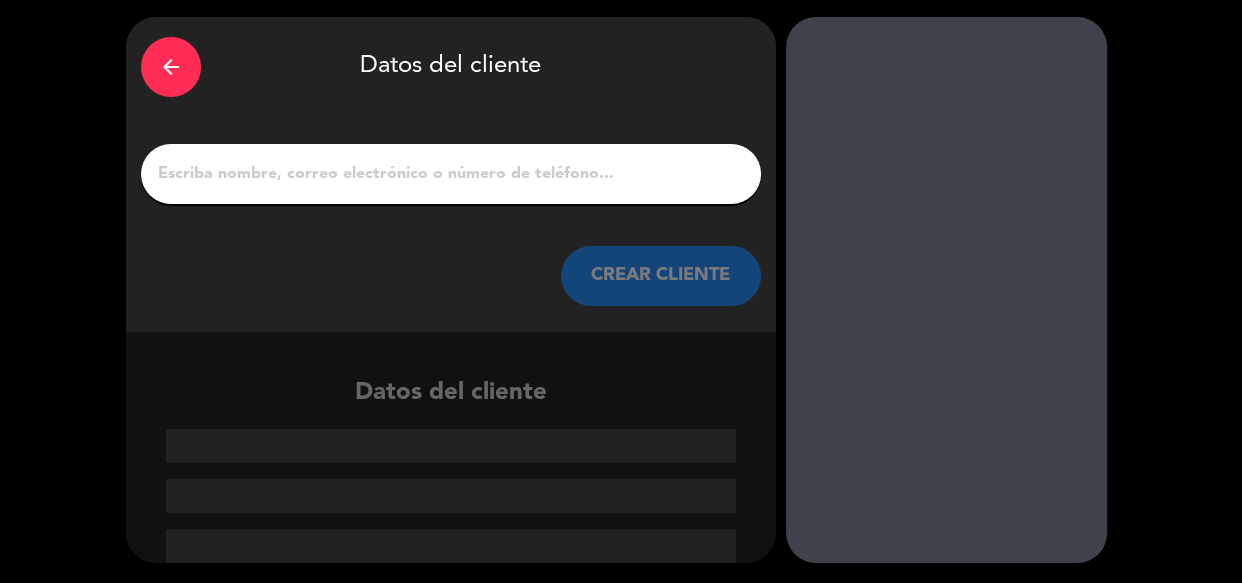 scroll, scrollTop: 63, scrollLeft: 0, axis: vertical 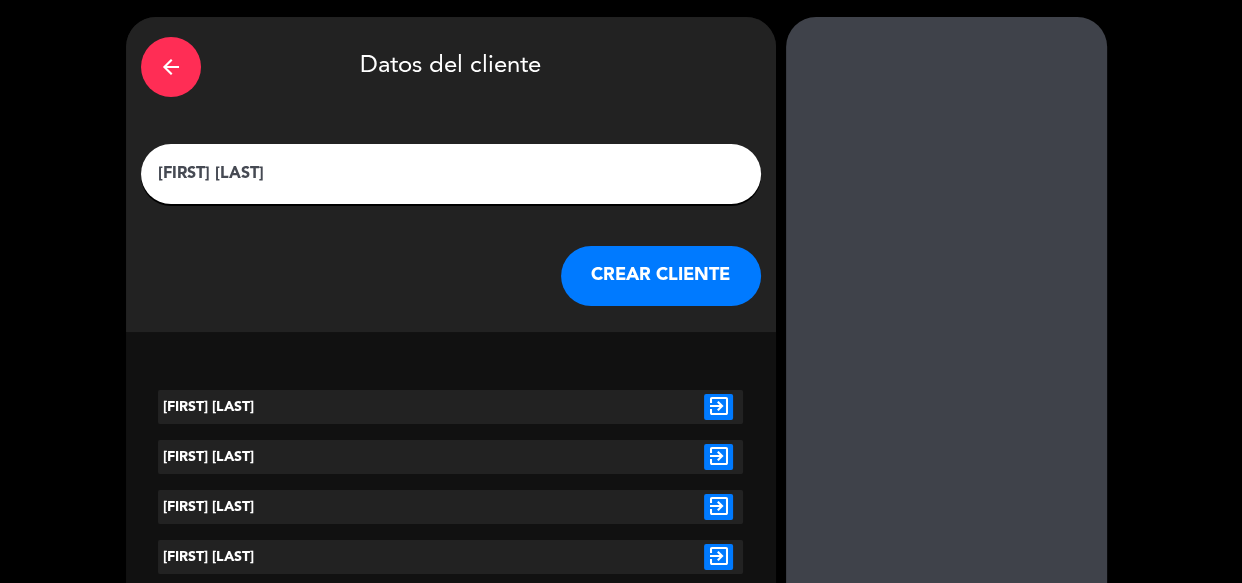 type on "[FIRST] [LAST]" 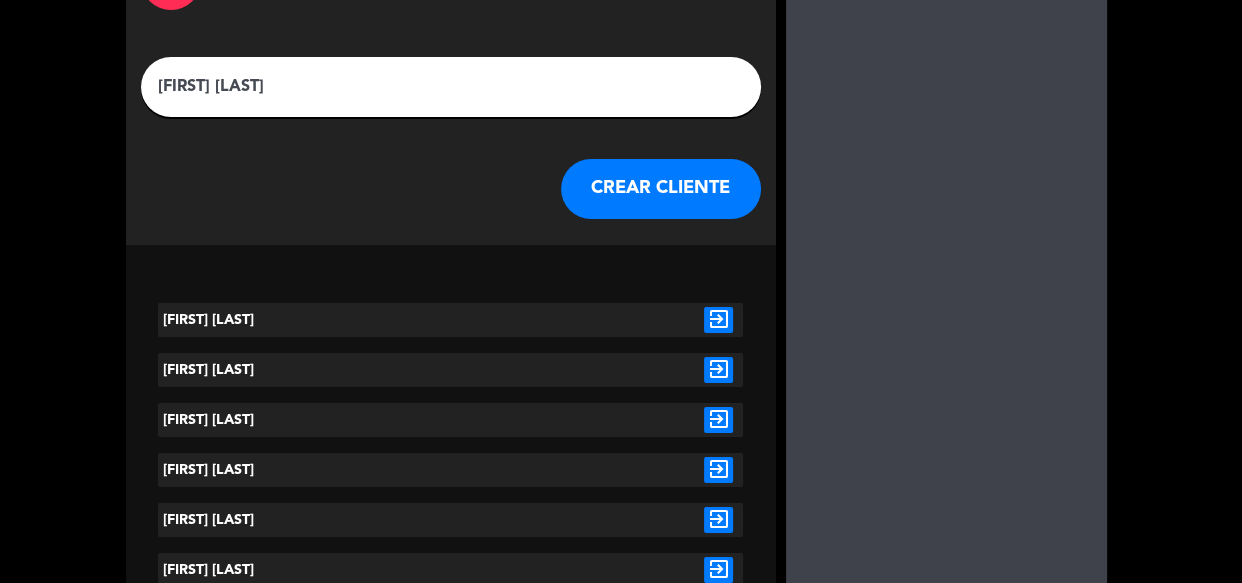 scroll, scrollTop: 133, scrollLeft: 0, axis: vertical 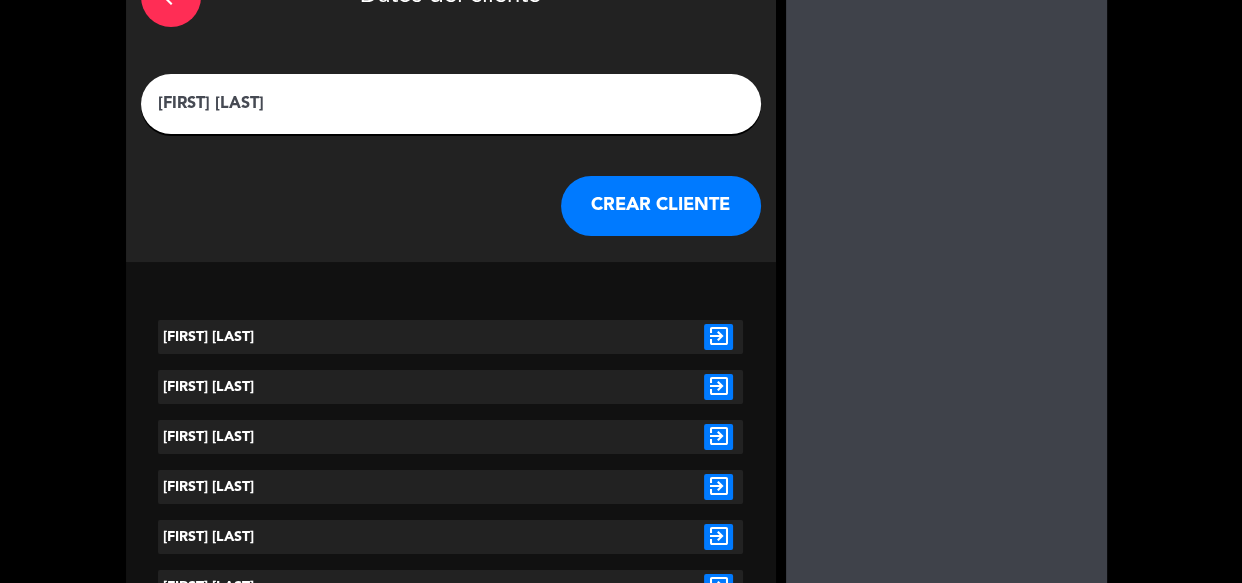 click on "CREAR CLIENTE" at bounding box center [661, 206] 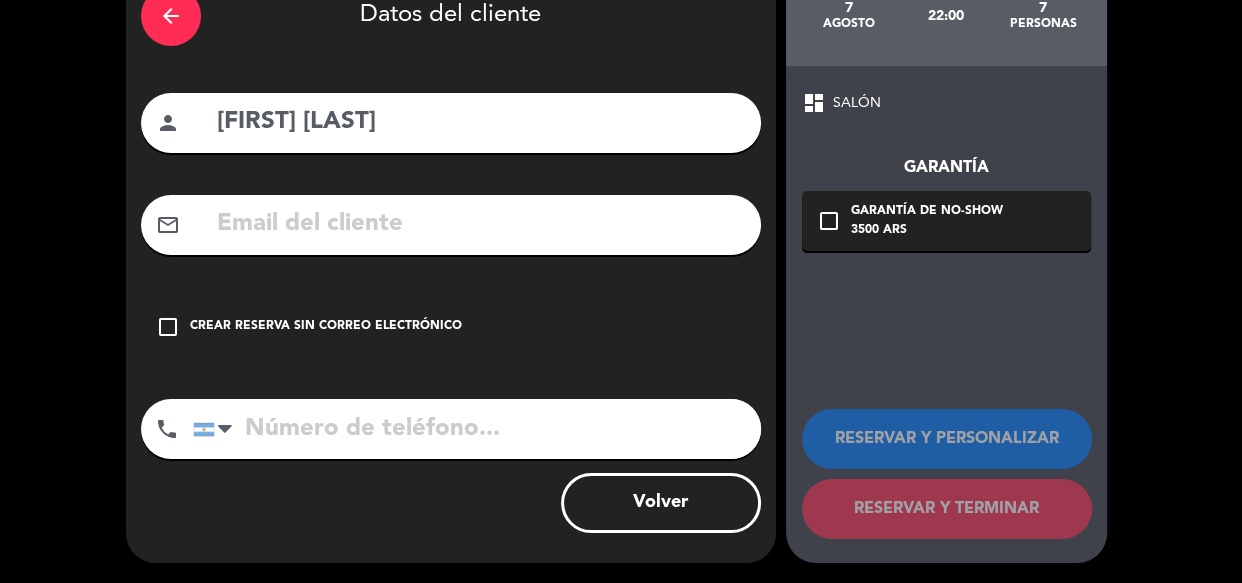 click on "check_box_outline_blank   Crear reserva sin correo electrónico" at bounding box center (451, 327) 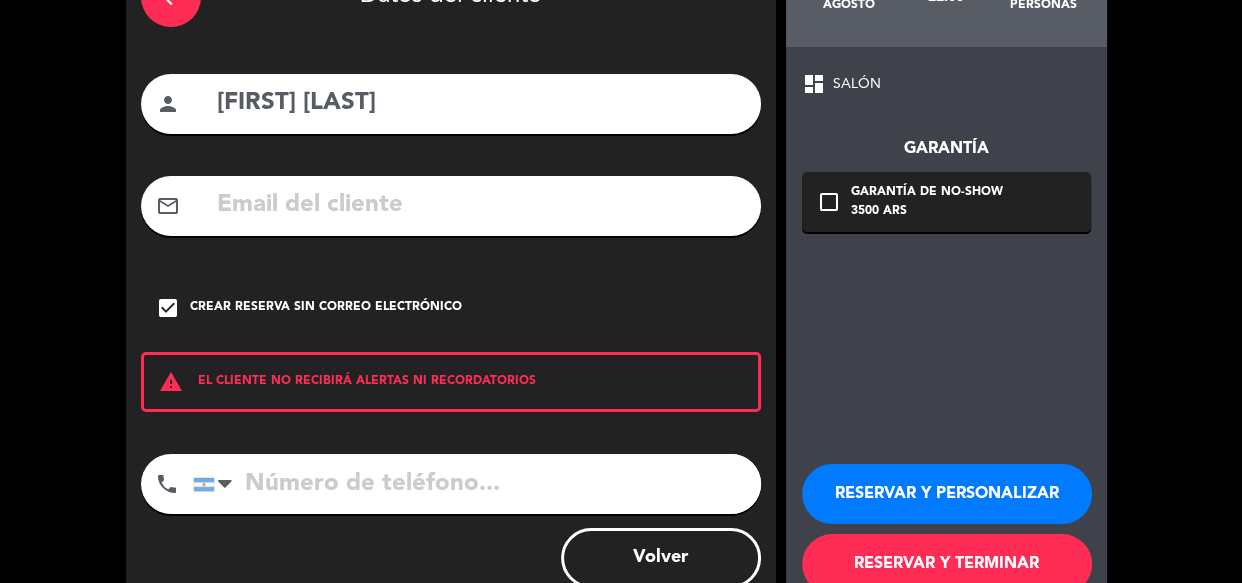 click on "RESERVAR Y PERSONALIZAR" at bounding box center [947, 494] 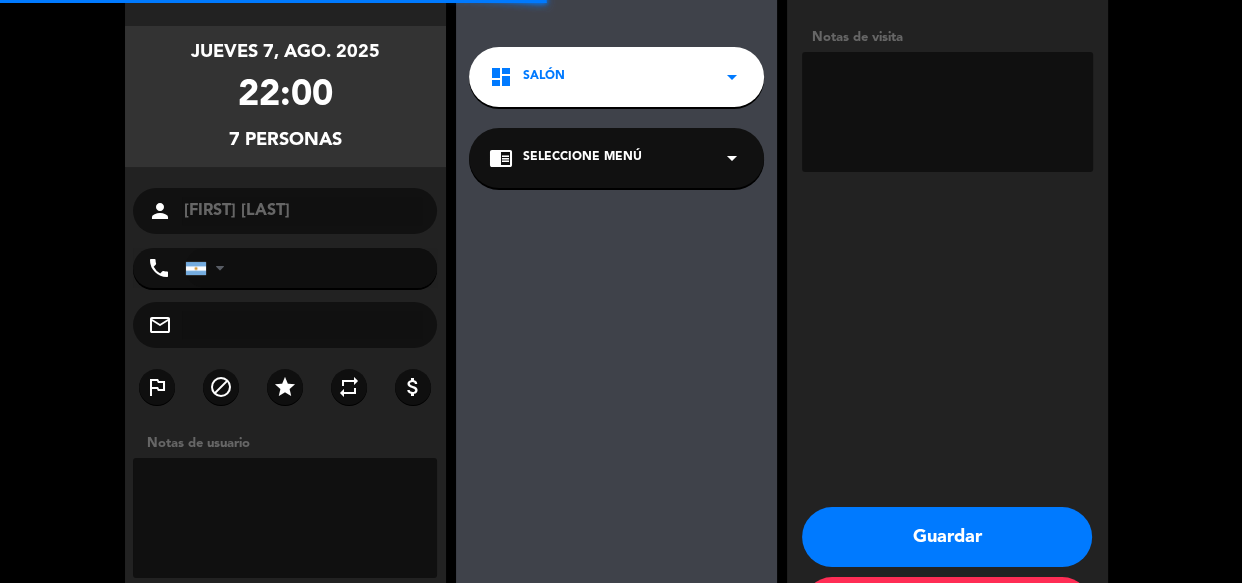 scroll, scrollTop: 80, scrollLeft: 0, axis: vertical 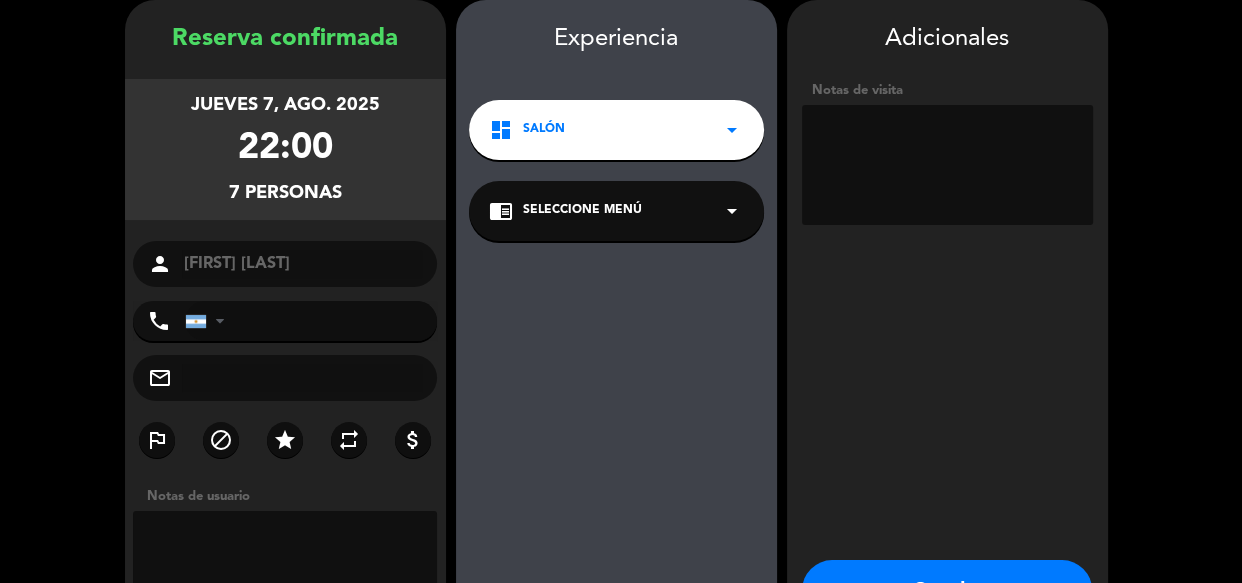 click at bounding box center (947, 165) 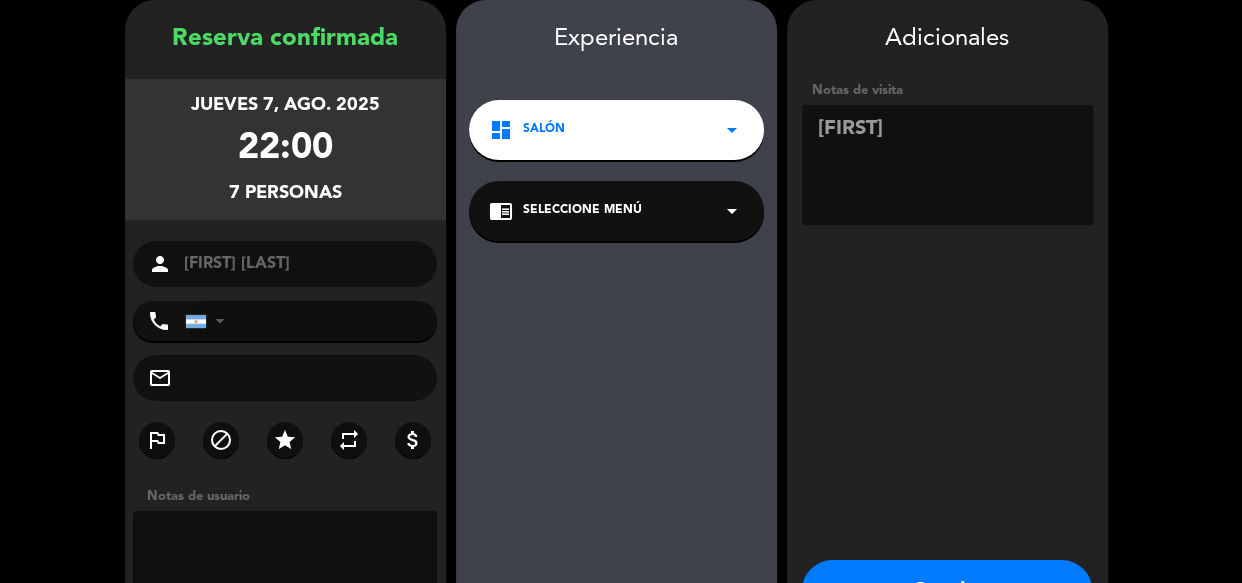type on "[FIRST]" 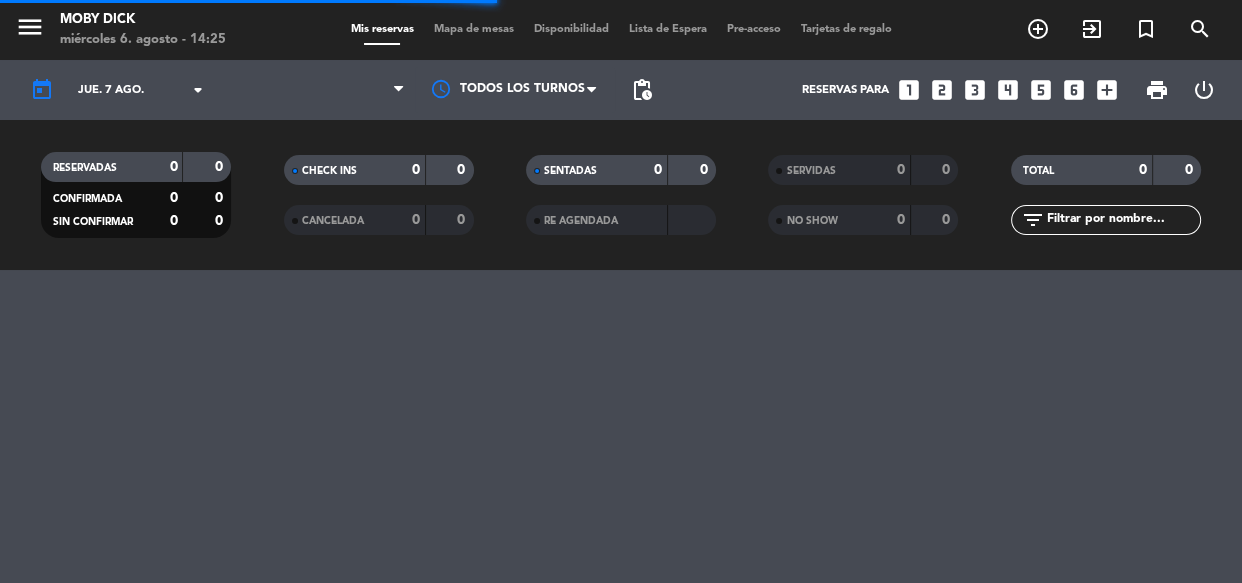 scroll, scrollTop: 0, scrollLeft: 0, axis: both 